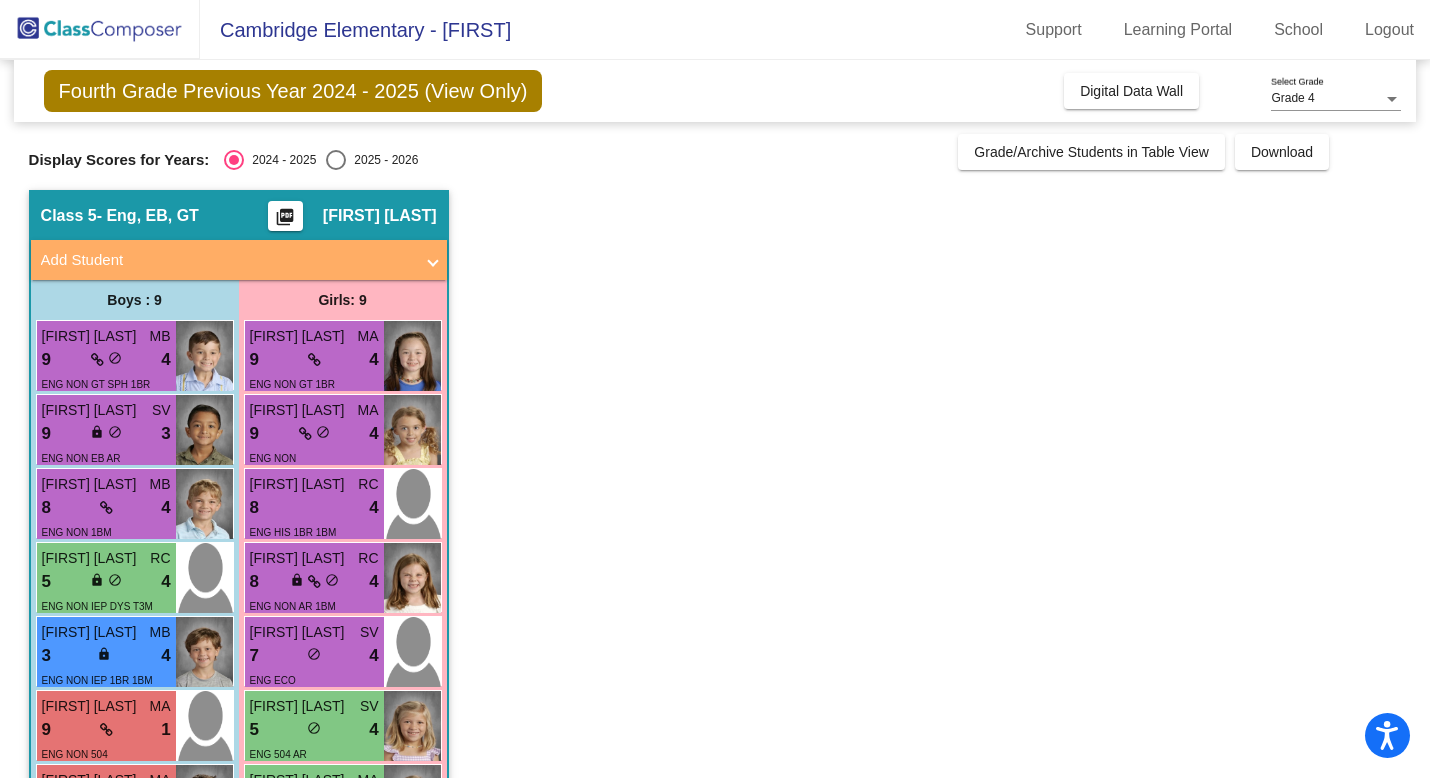 scroll, scrollTop: 0, scrollLeft: 0, axis: both 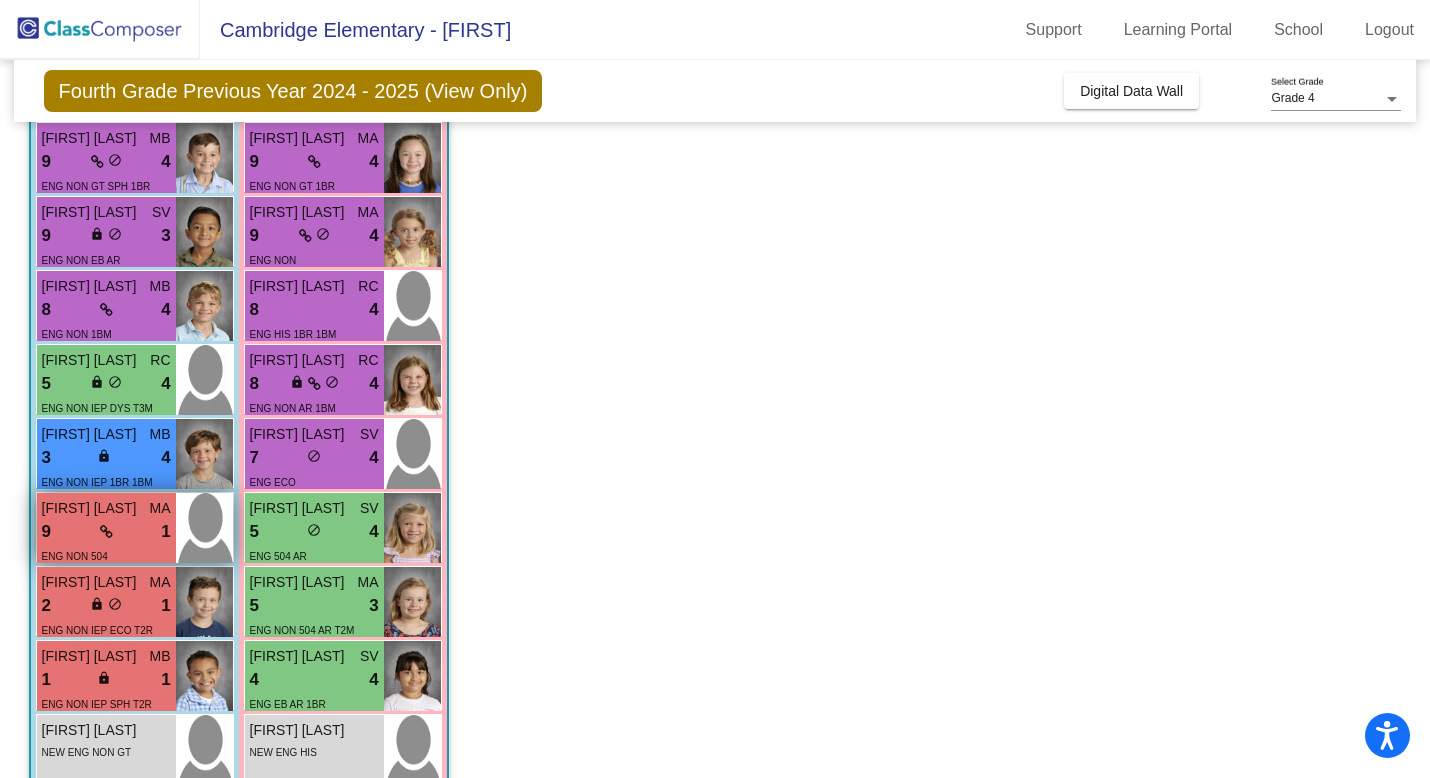 click at bounding box center [106, 531] 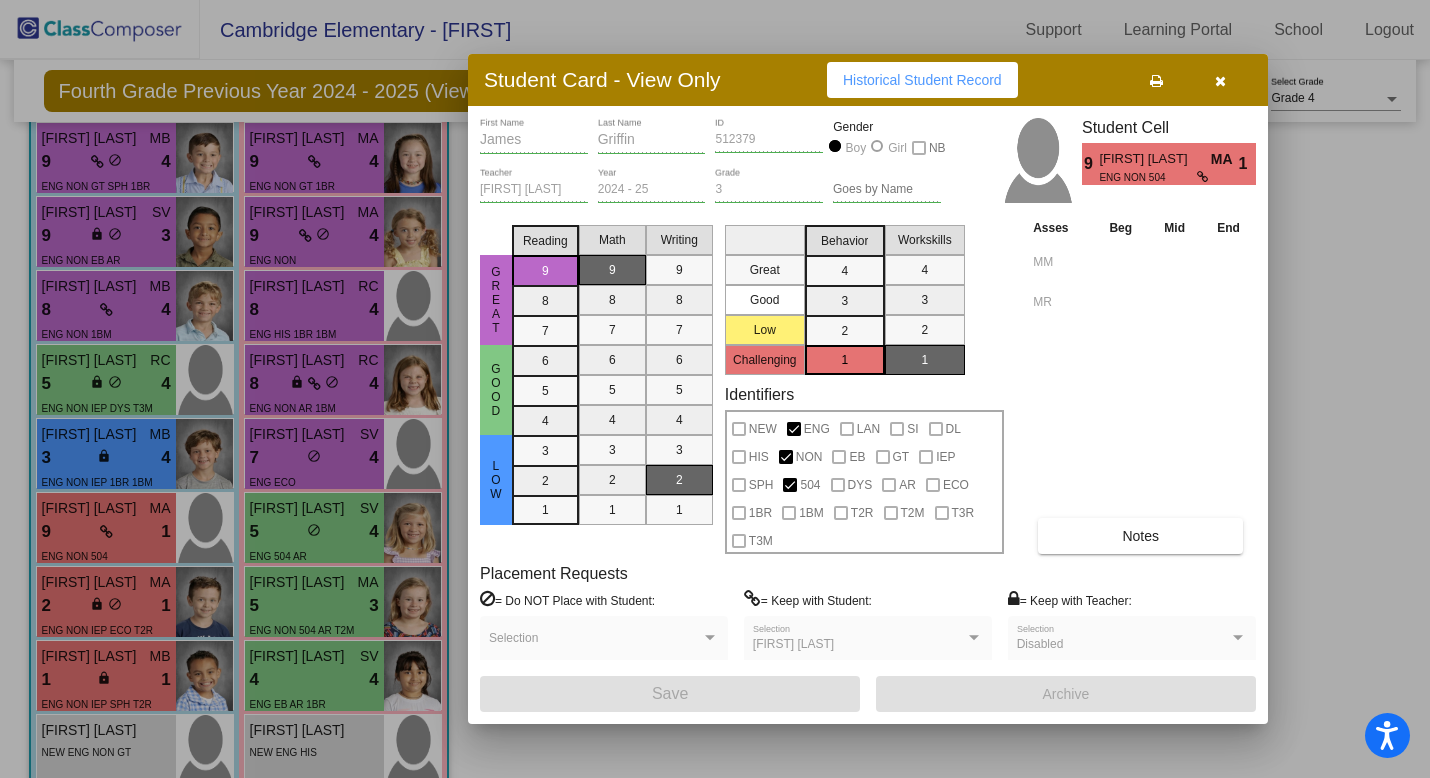 click at bounding box center (715, 389) 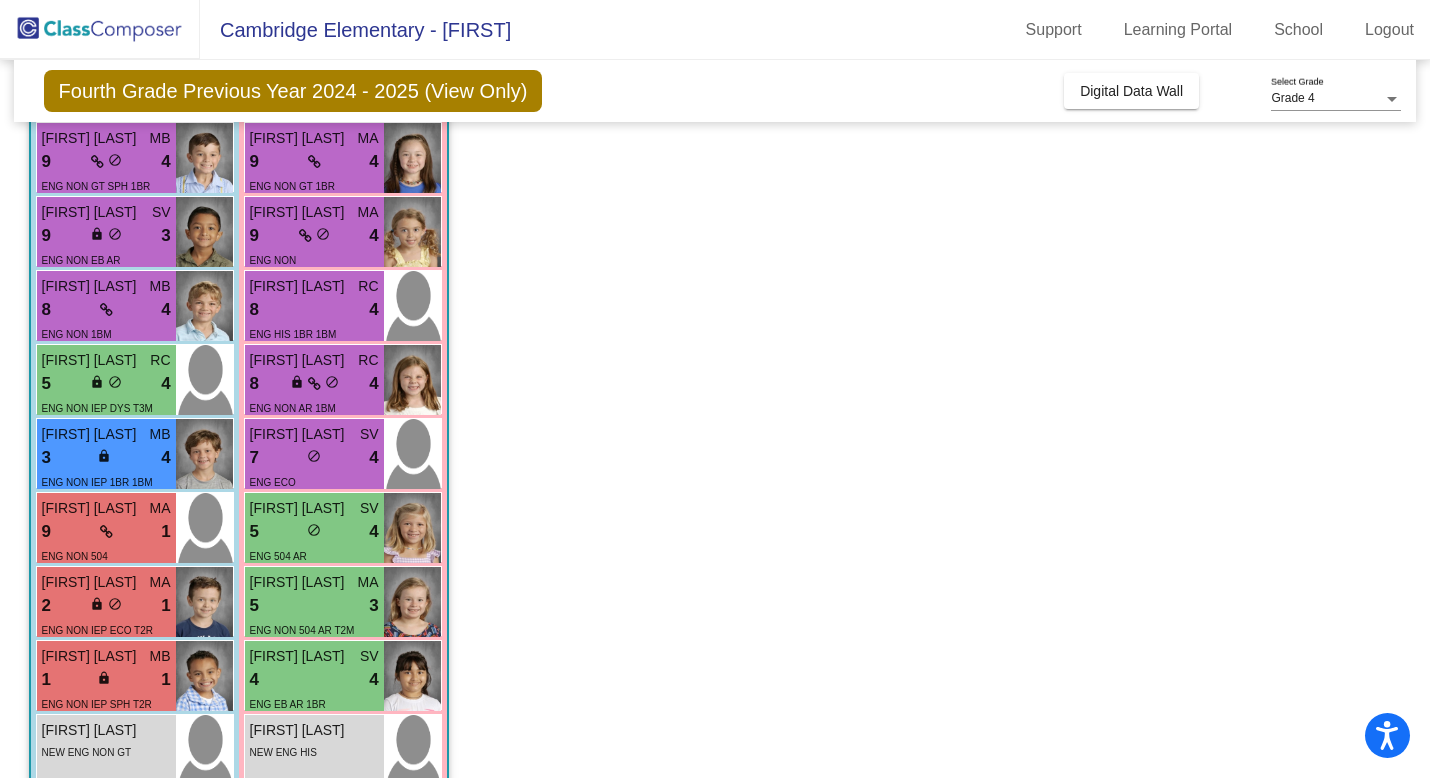 click on "do_not_disturb_alt" at bounding box center [115, 604] 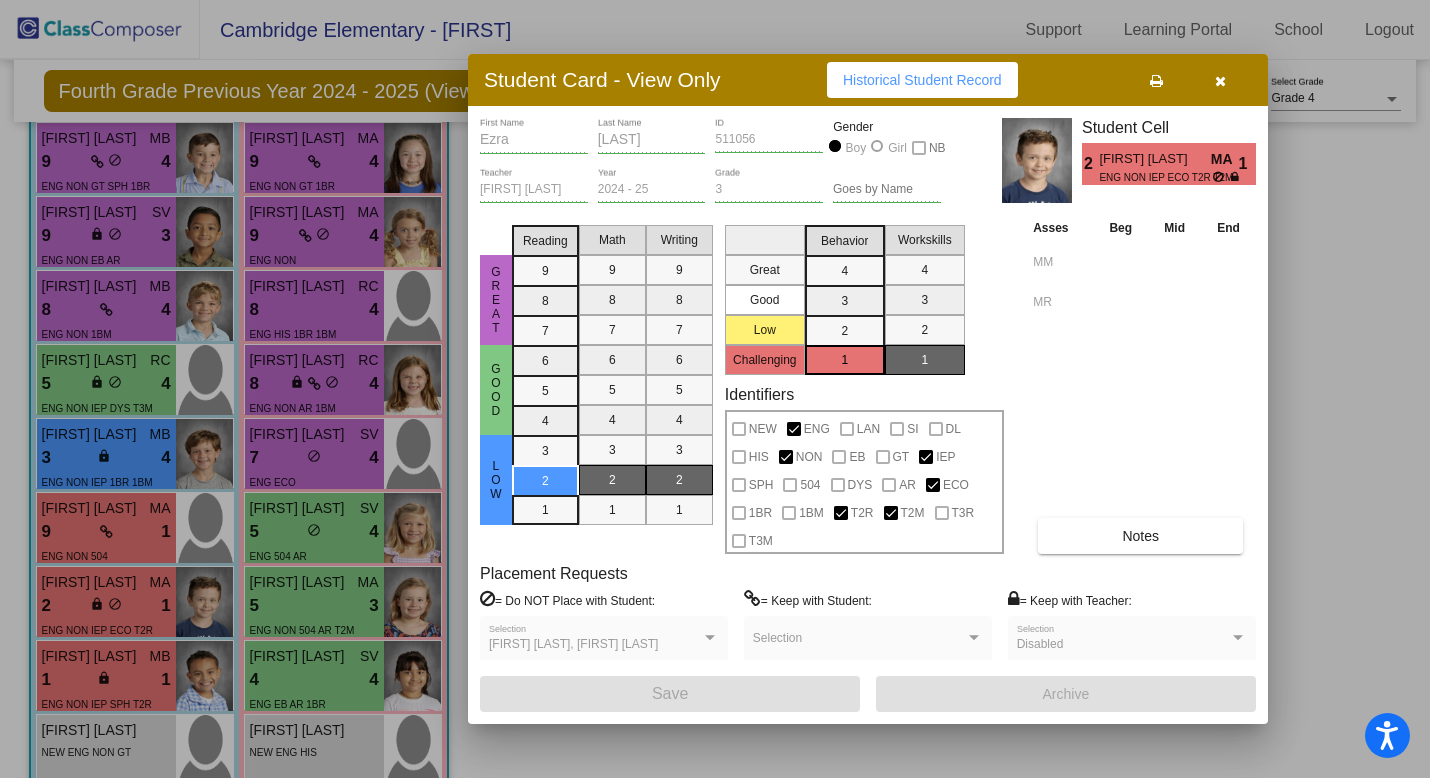 click at bounding box center (715, 389) 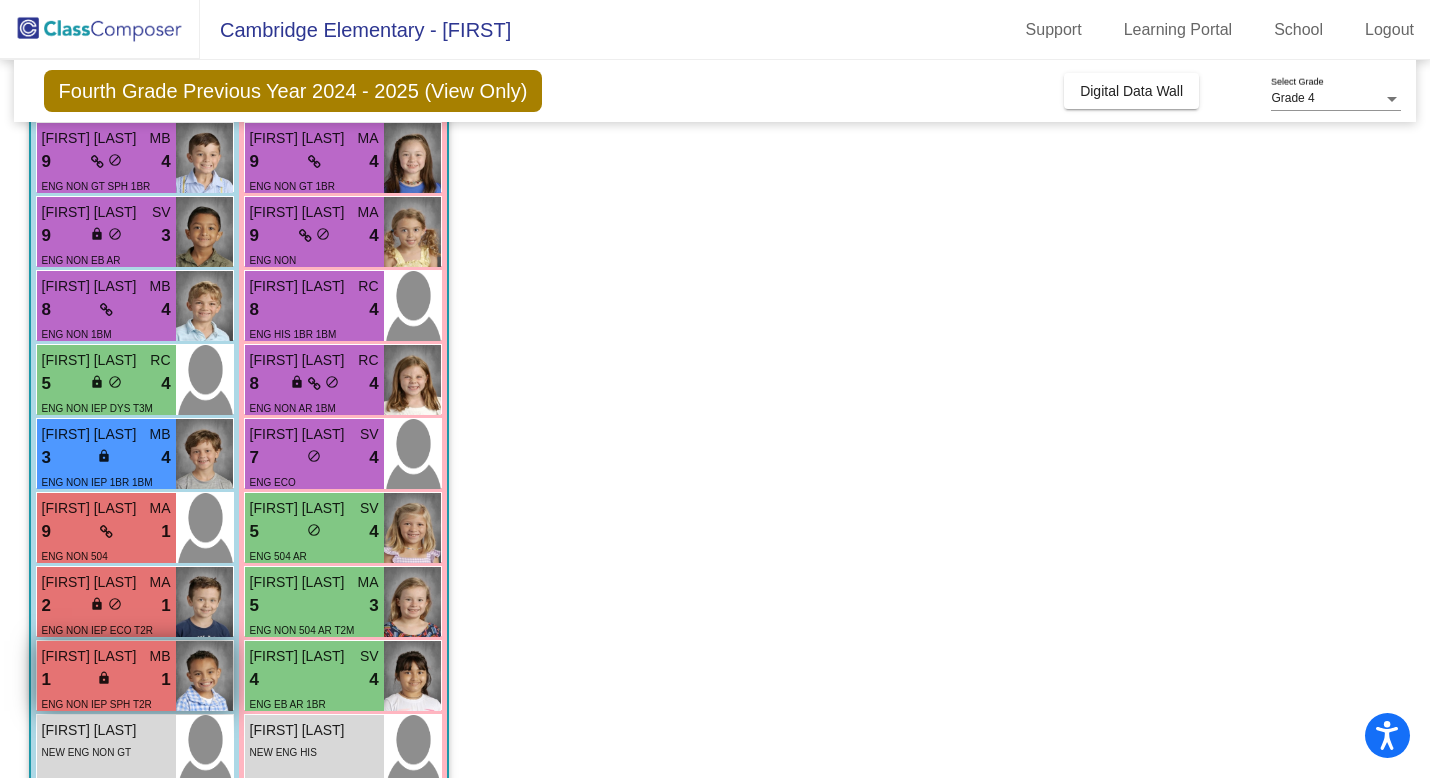 click on "lock" at bounding box center (104, 678) 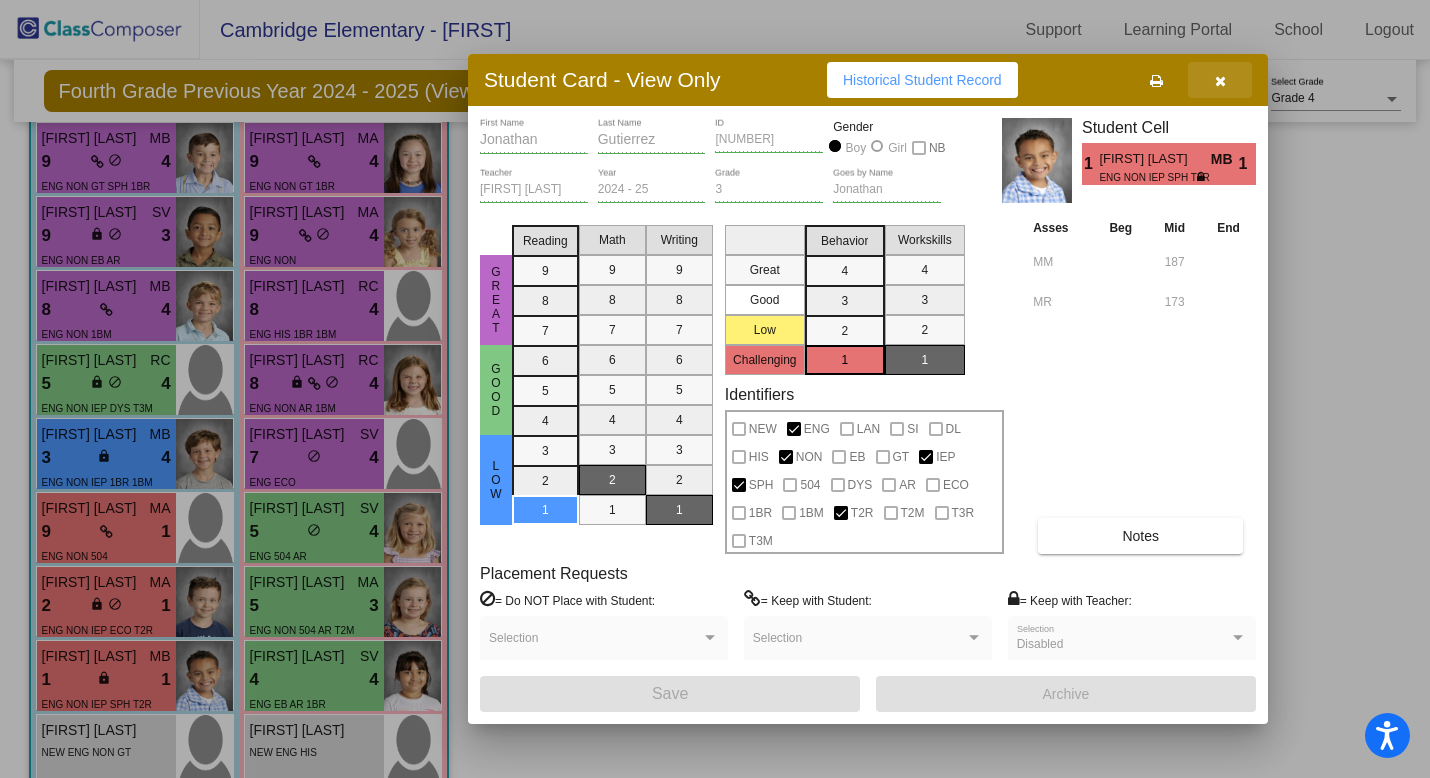 click at bounding box center (1220, 80) 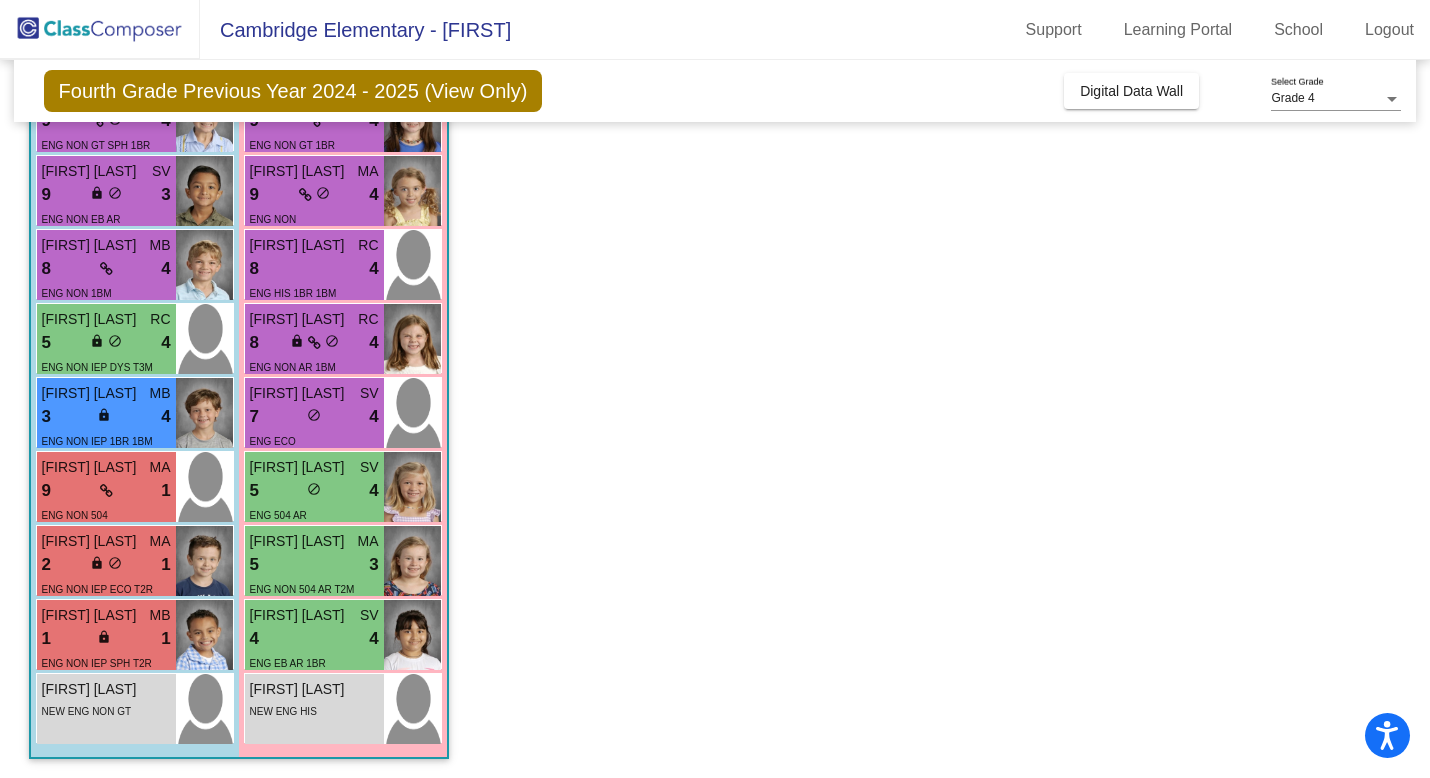 scroll, scrollTop: 240, scrollLeft: 0, axis: vertical 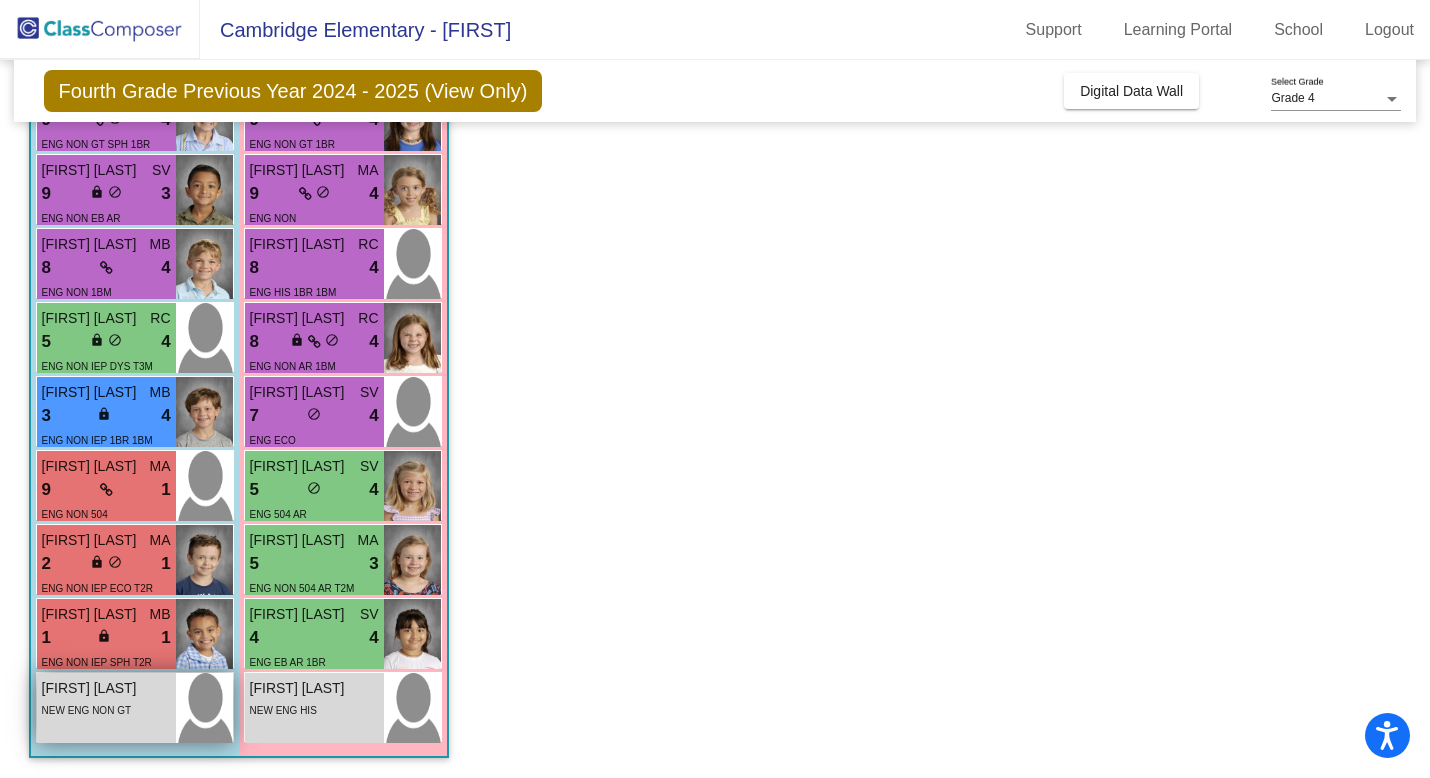 click on "NEW ENG NON GT" at bounding box center (86, 710) 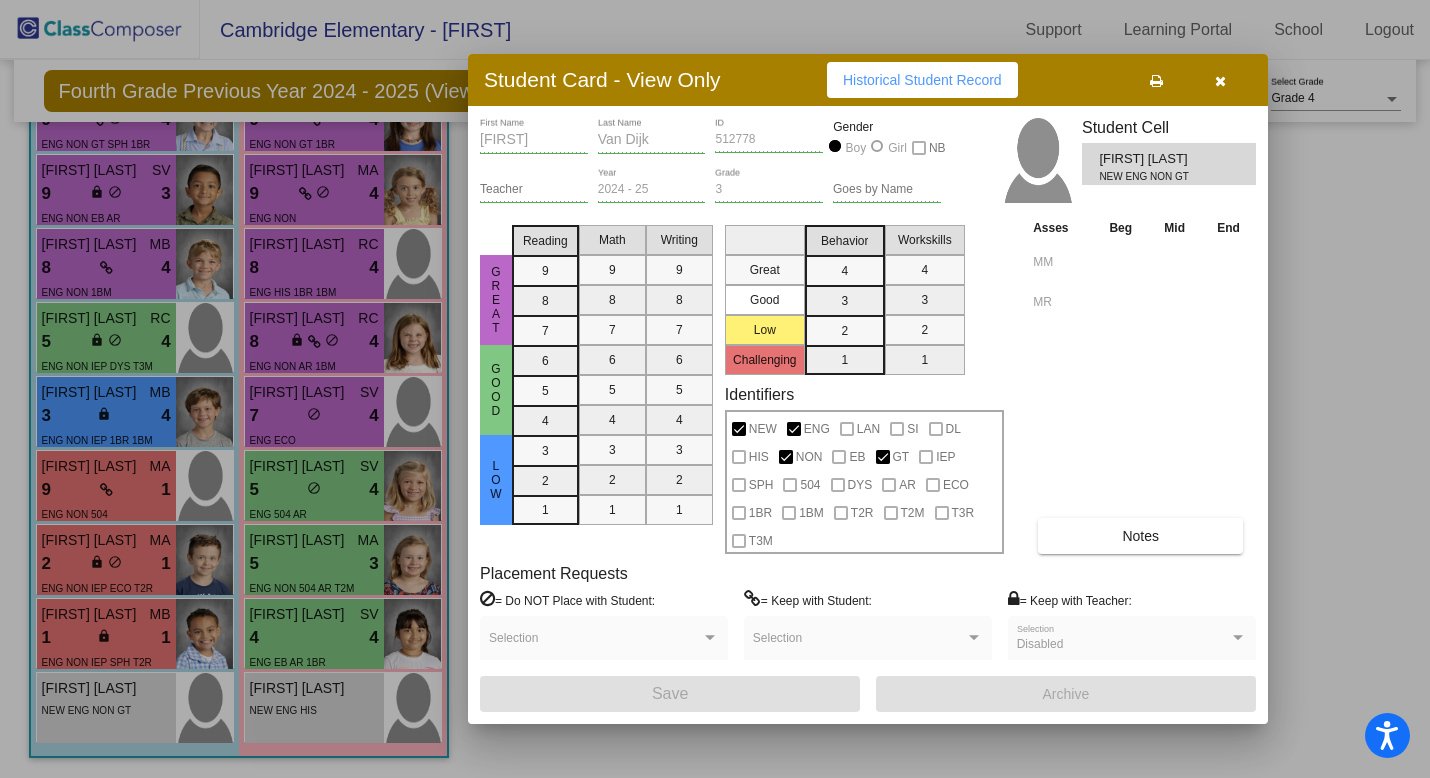 click at bounding box center (1220, 81) 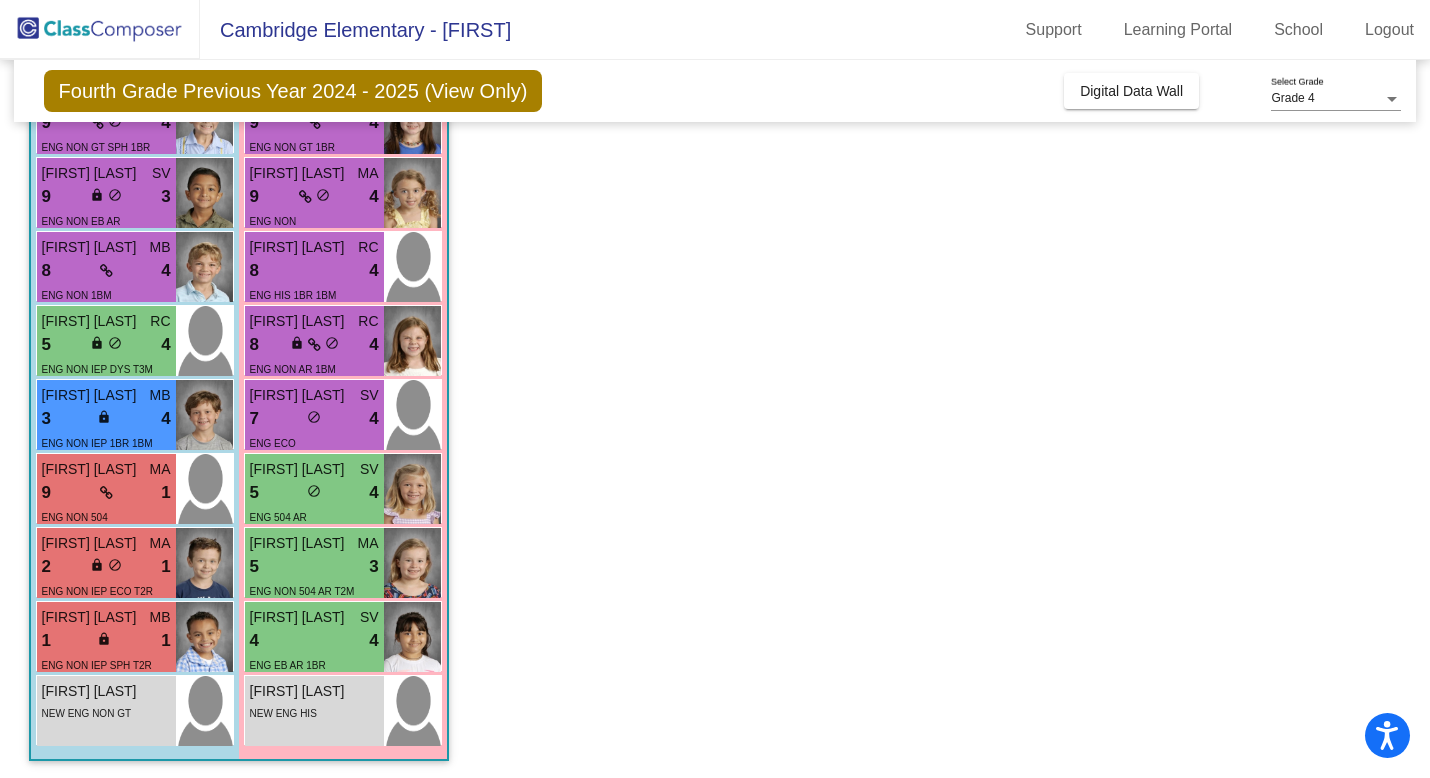 scroll, scrollTop: 240, scrollLeft: 0, axis: vertical 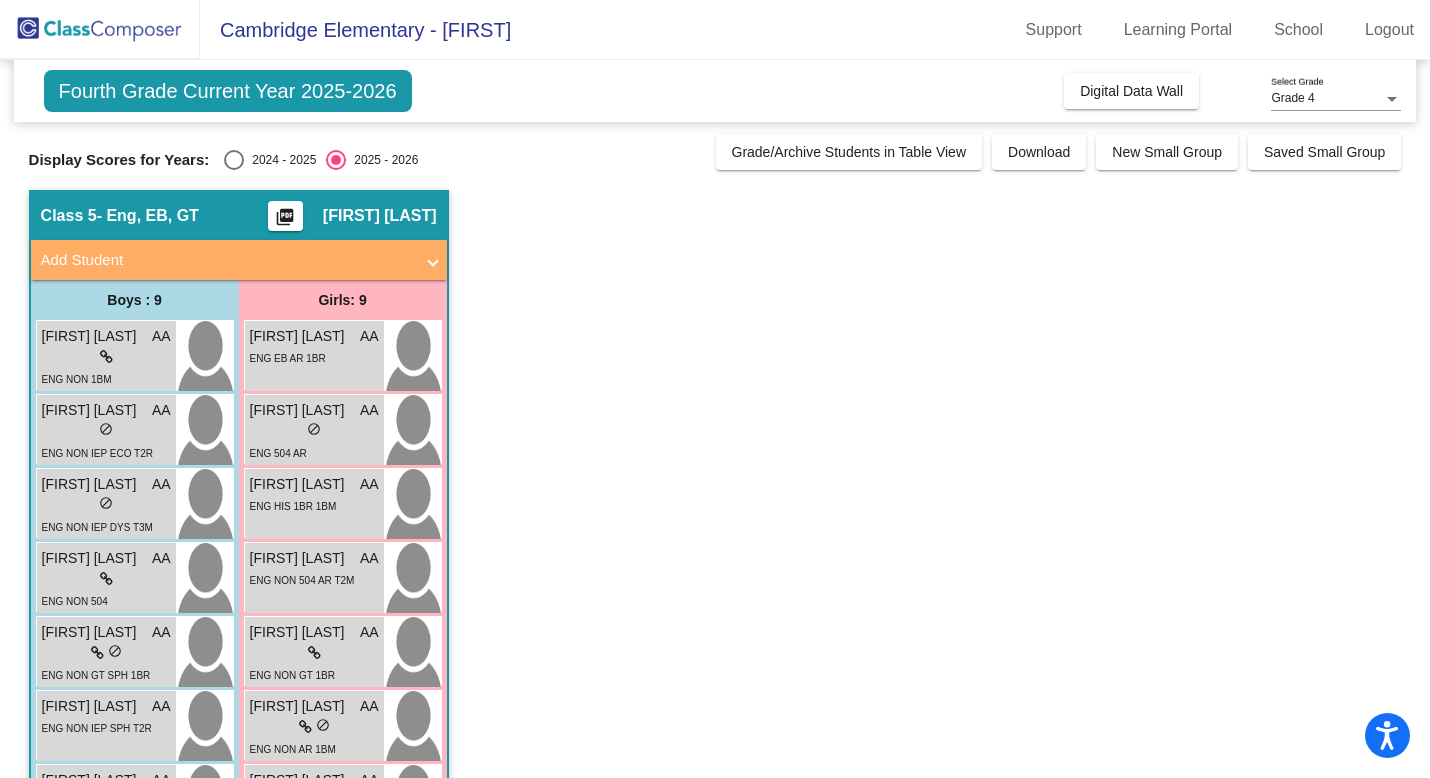 click at bounding box center [234, 160] 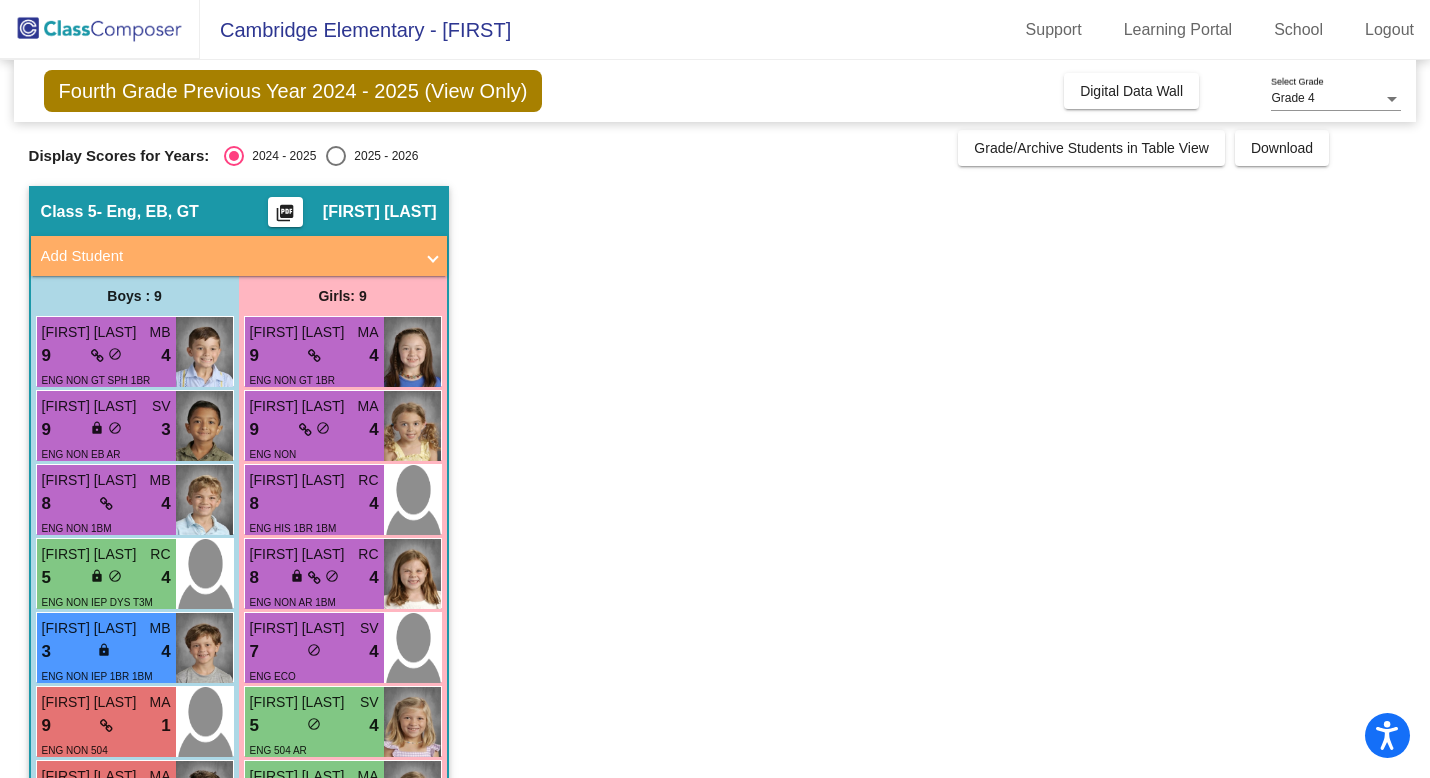 scroll, scrollTop: 0, scrollLeft: 0, axis: both 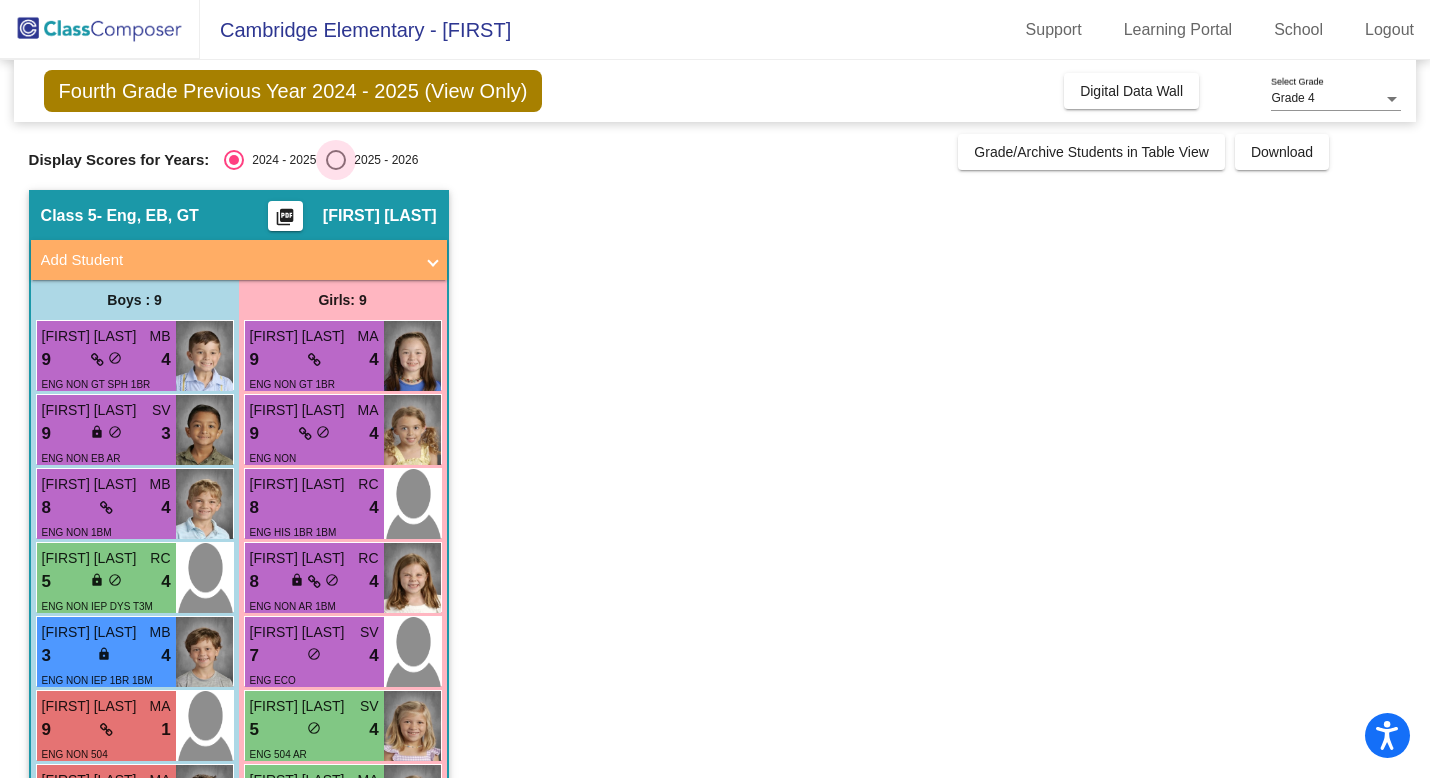 click at bounding box center [336, 160] 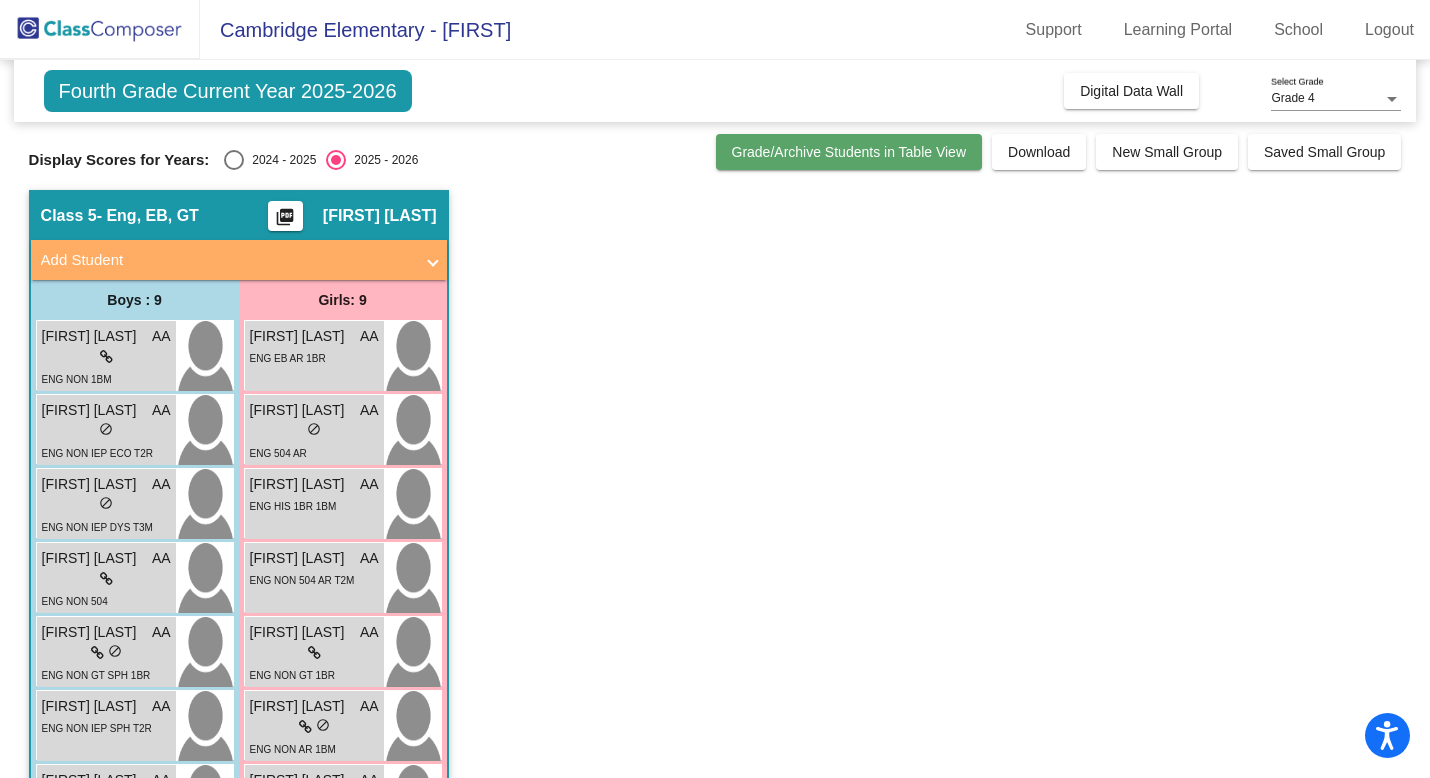 click on "Grade/Archive Students in Table View" 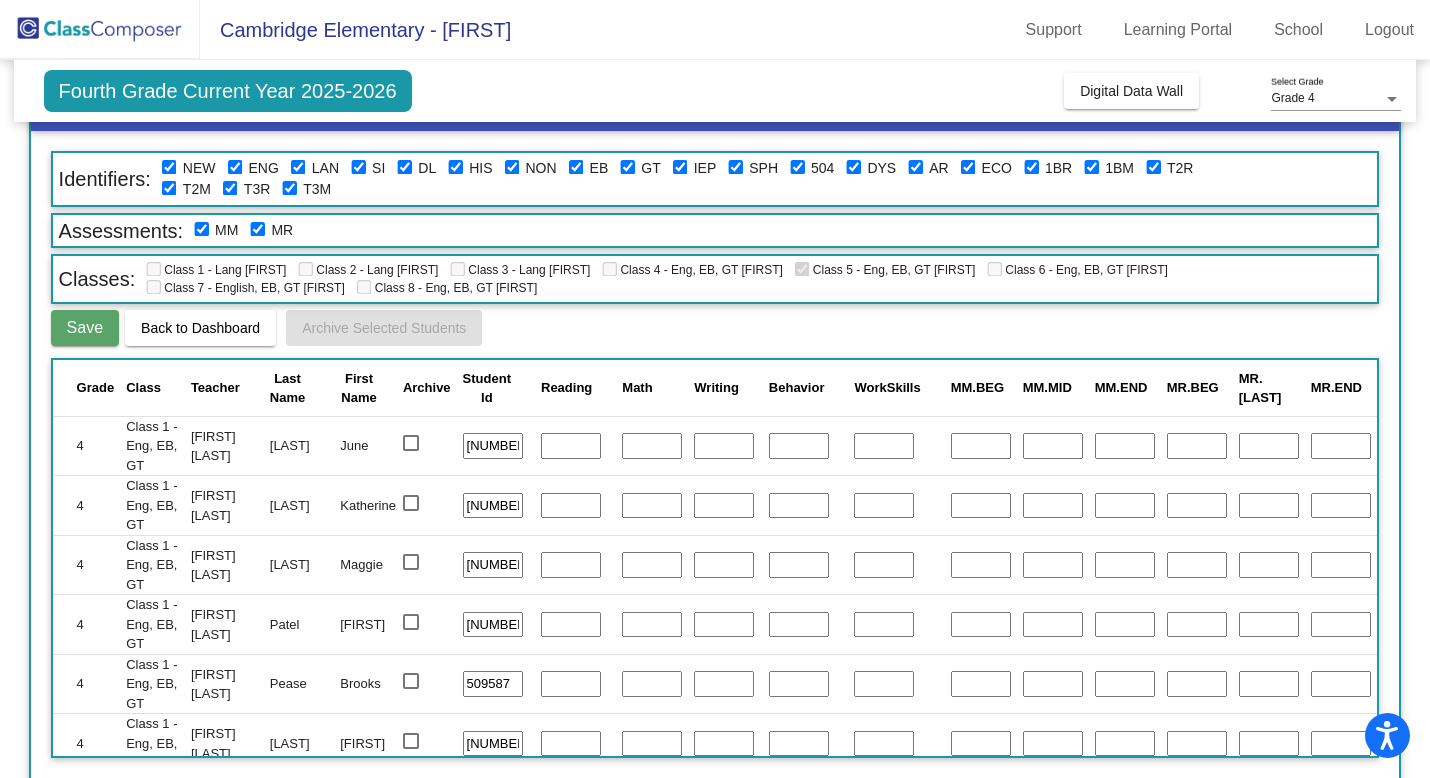 scroll, scrollTop: 100, scrollLeft: 0, axis: vertical 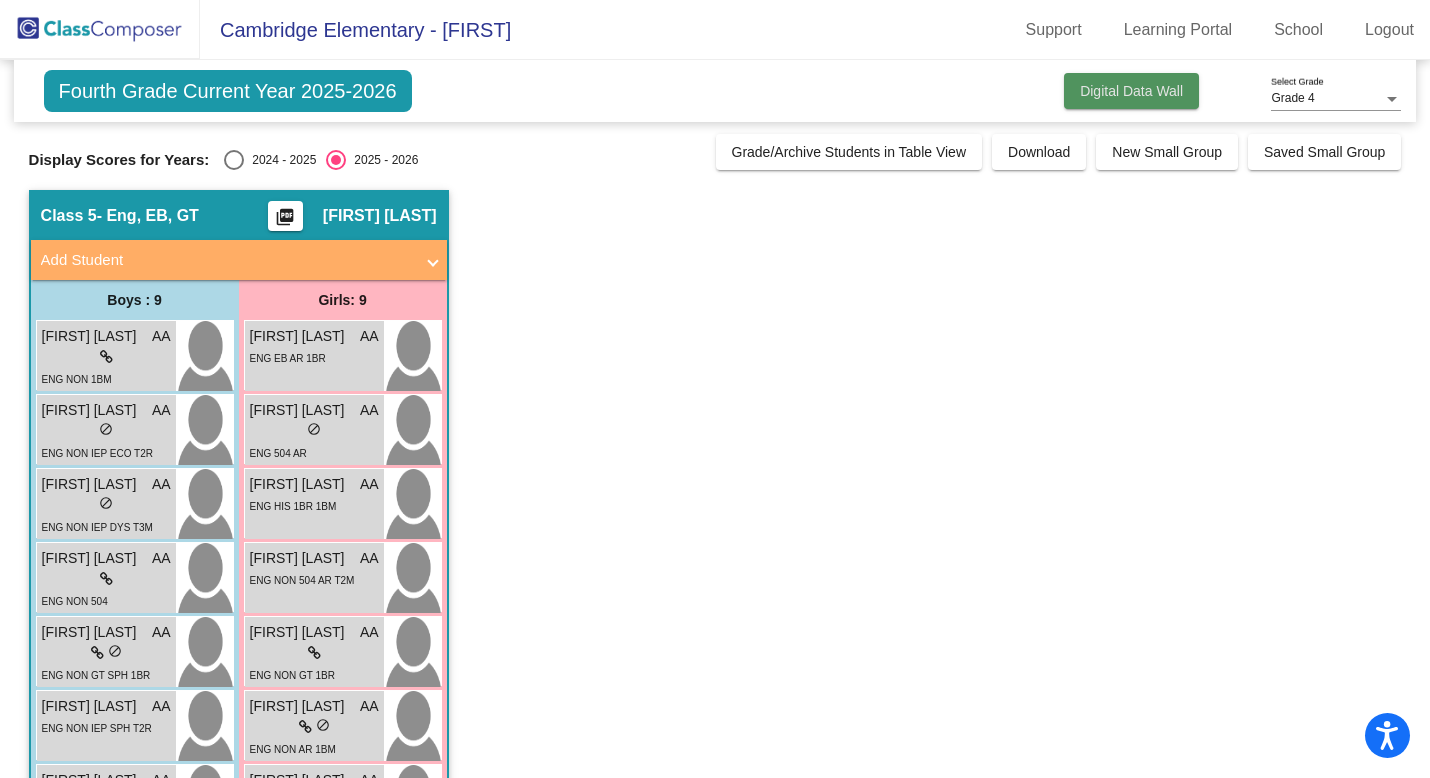 click on "Digital Data Wall" 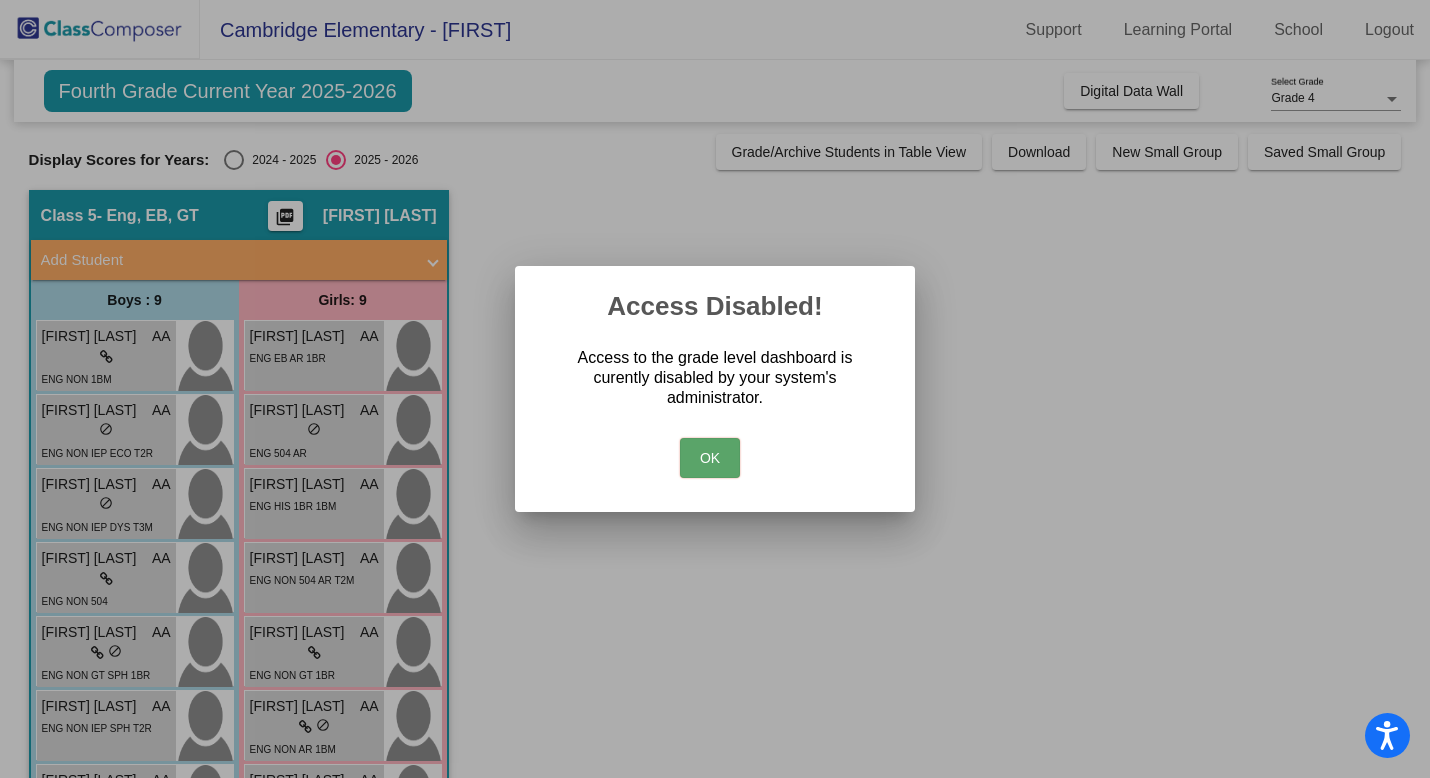 click on "OK" at bounding box center [710, 458] 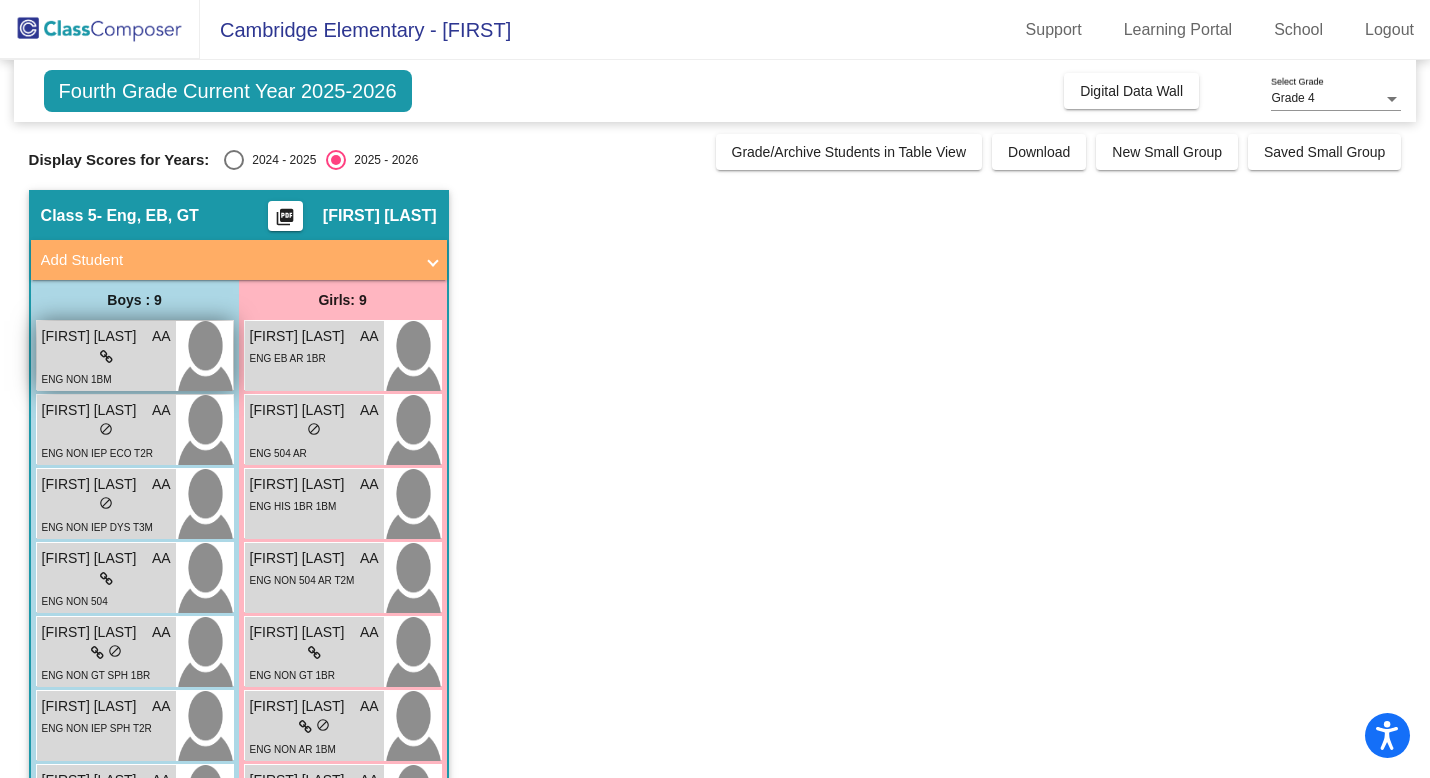 click on "[FIRST] [LAST]" at bounding box center [92, 336] 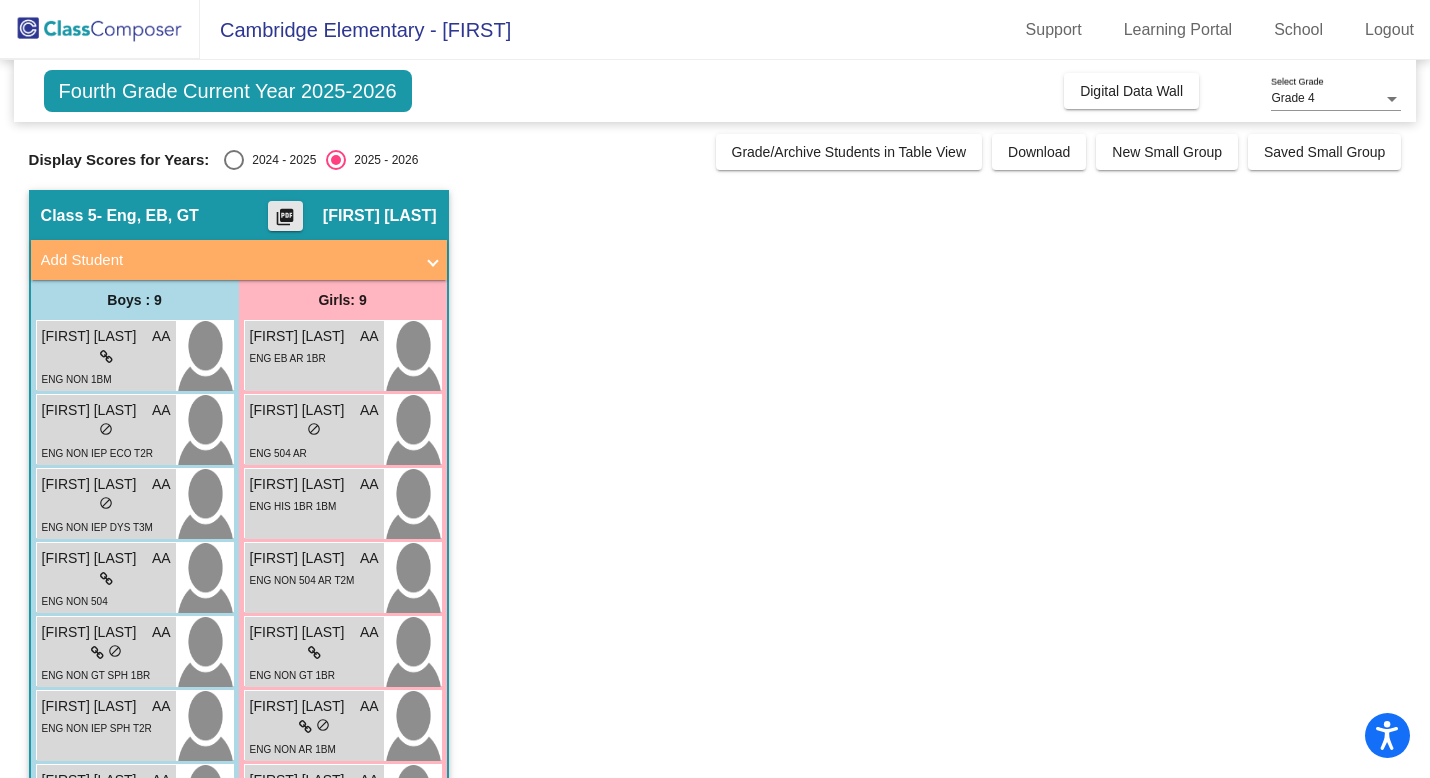 click on "picture_as_pdf" 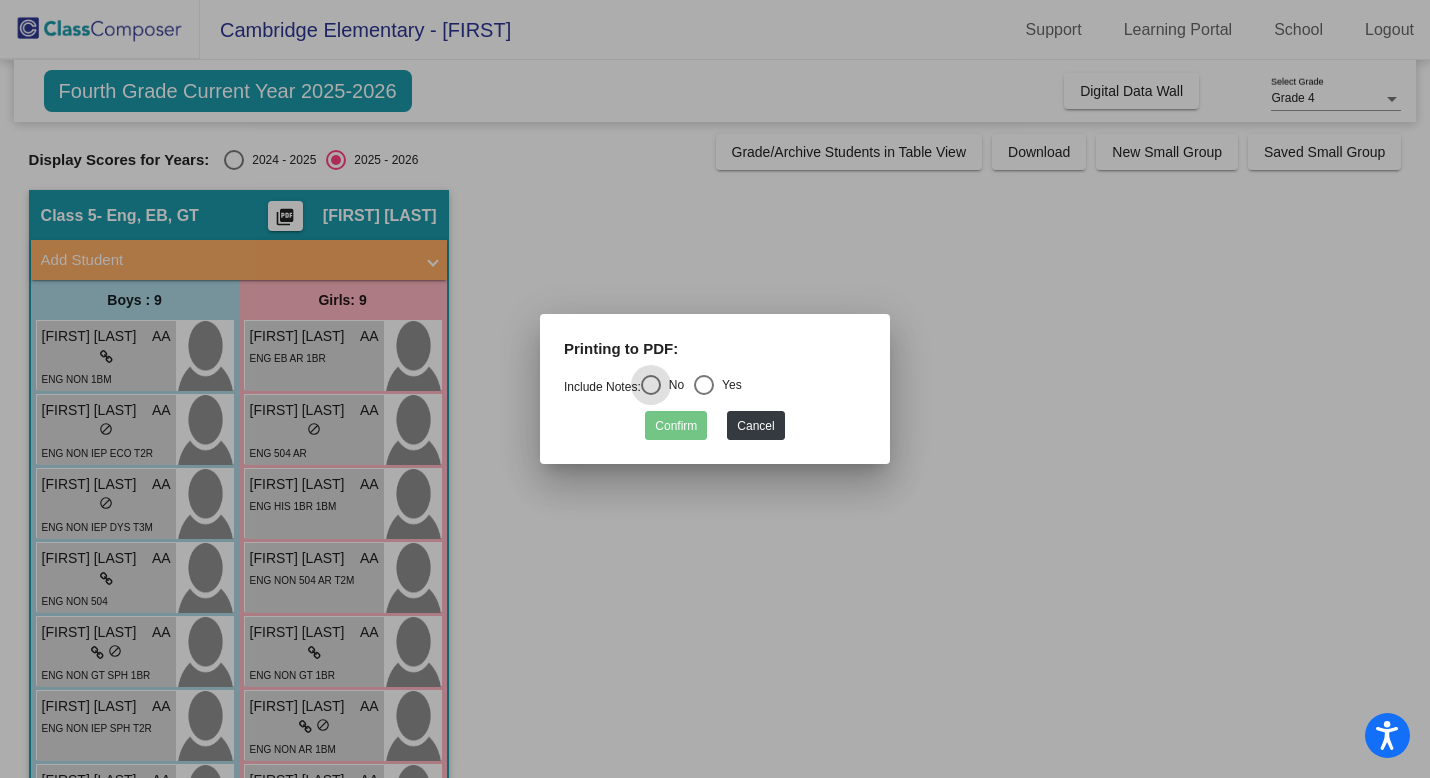 click at bounding box center [704, 385] 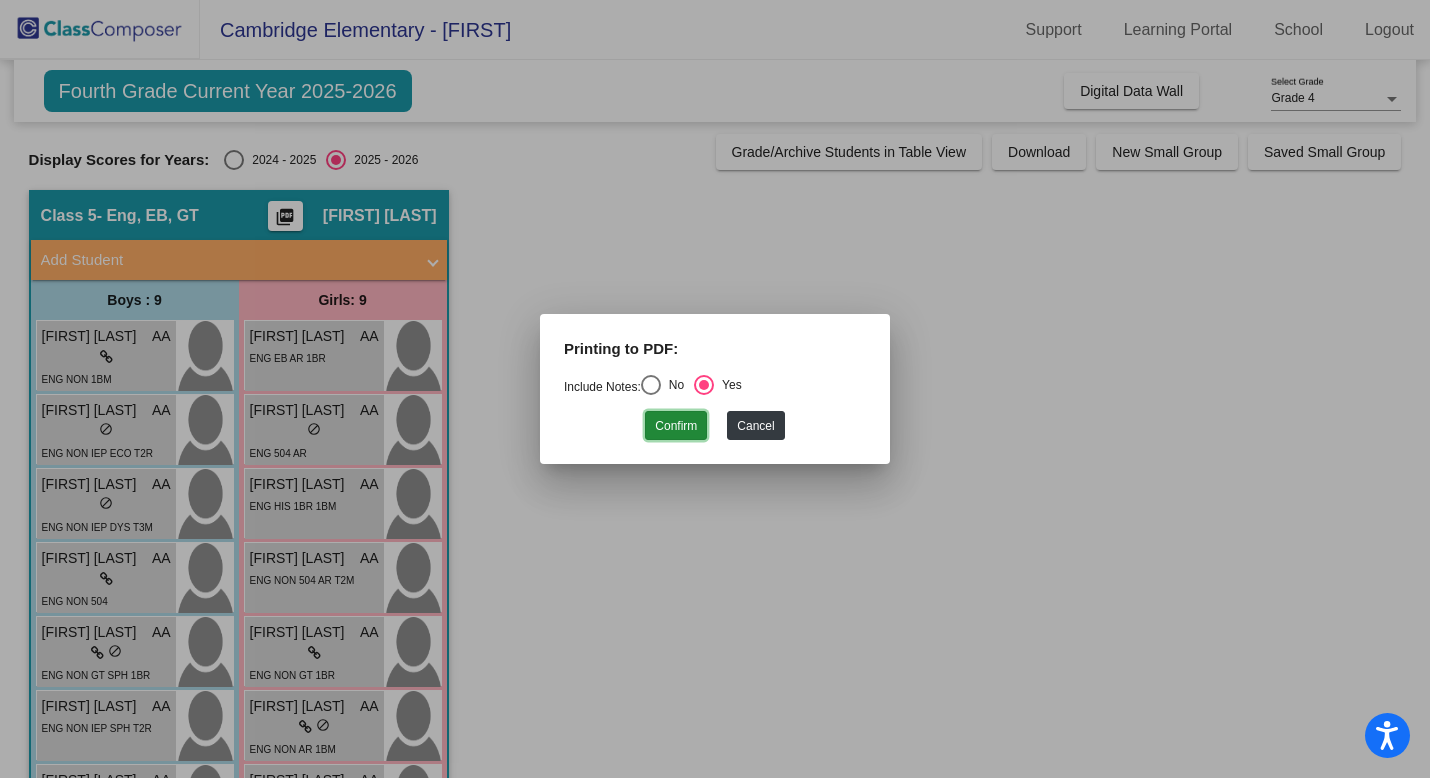 click on "Confirm" at bounding box center [676, 425] 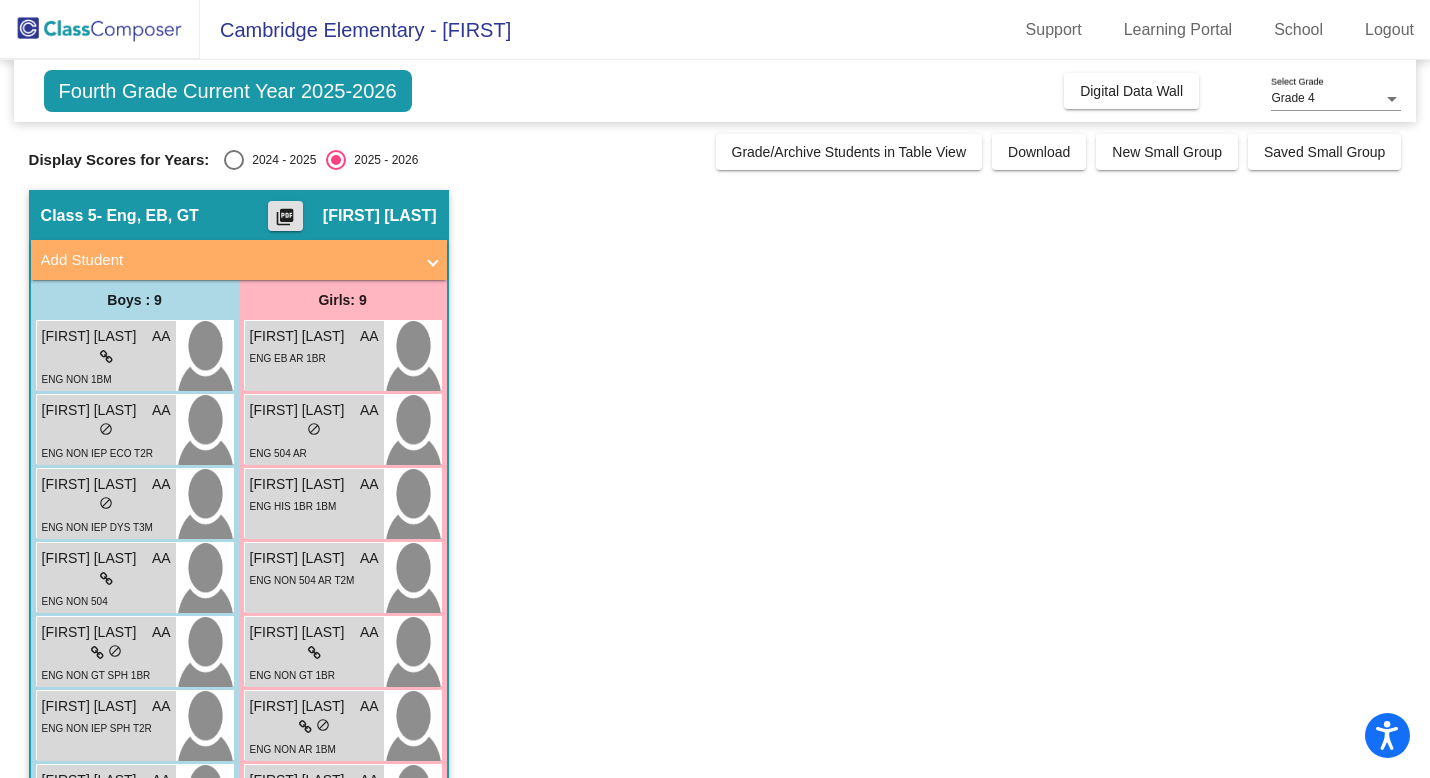 click at bounding box center [234, 160] 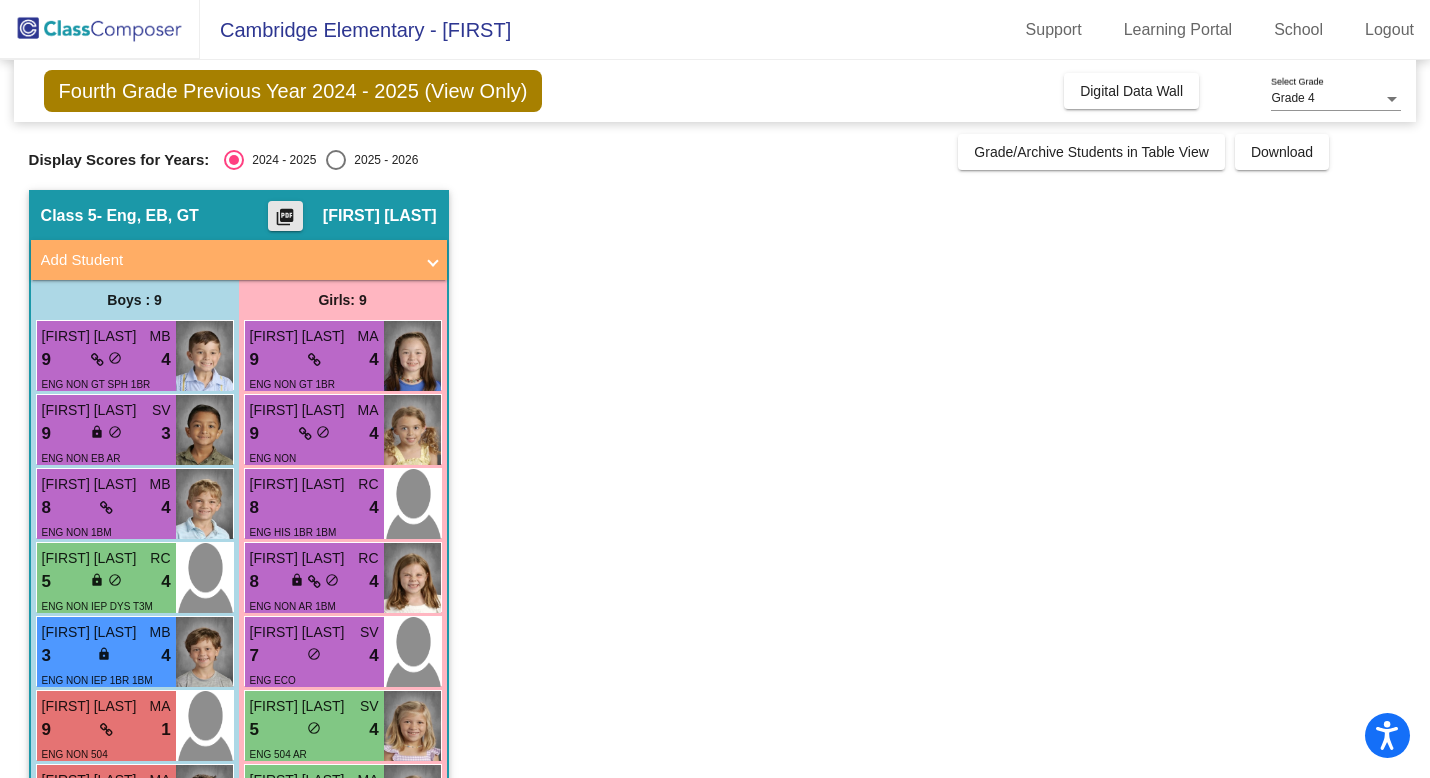 click on "picture_as_pdf" 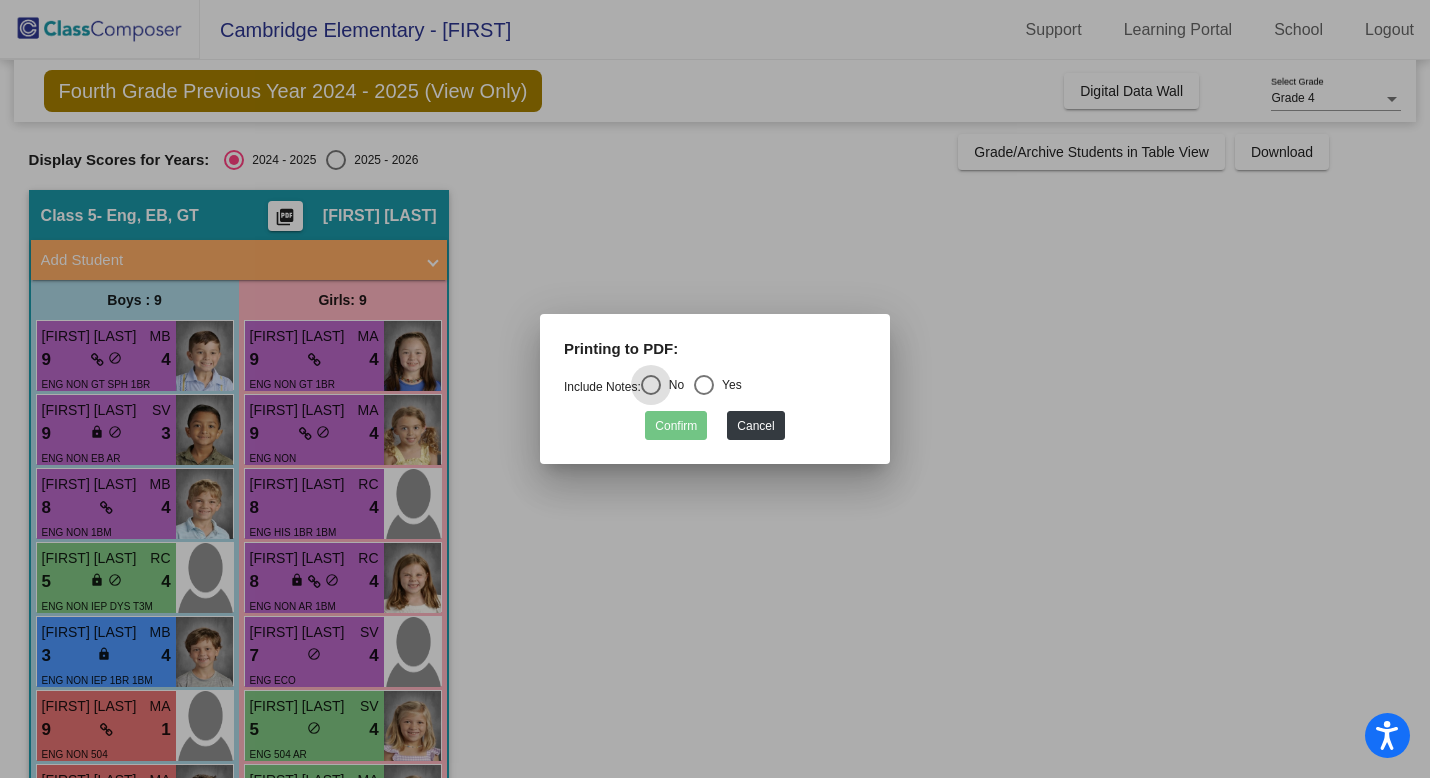 click at bounding box center [704, 385] 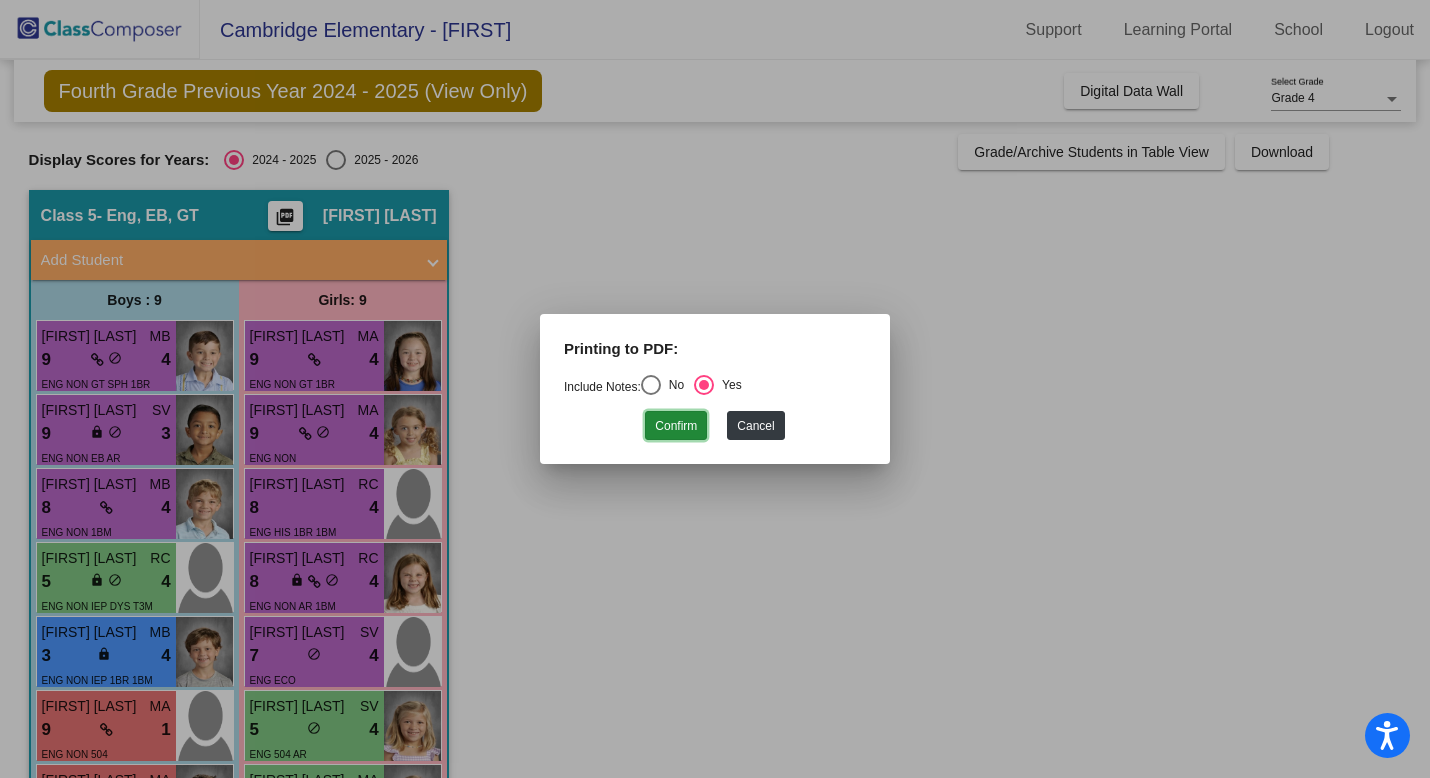 click on "Confirm" at bounding box center (676, 425) 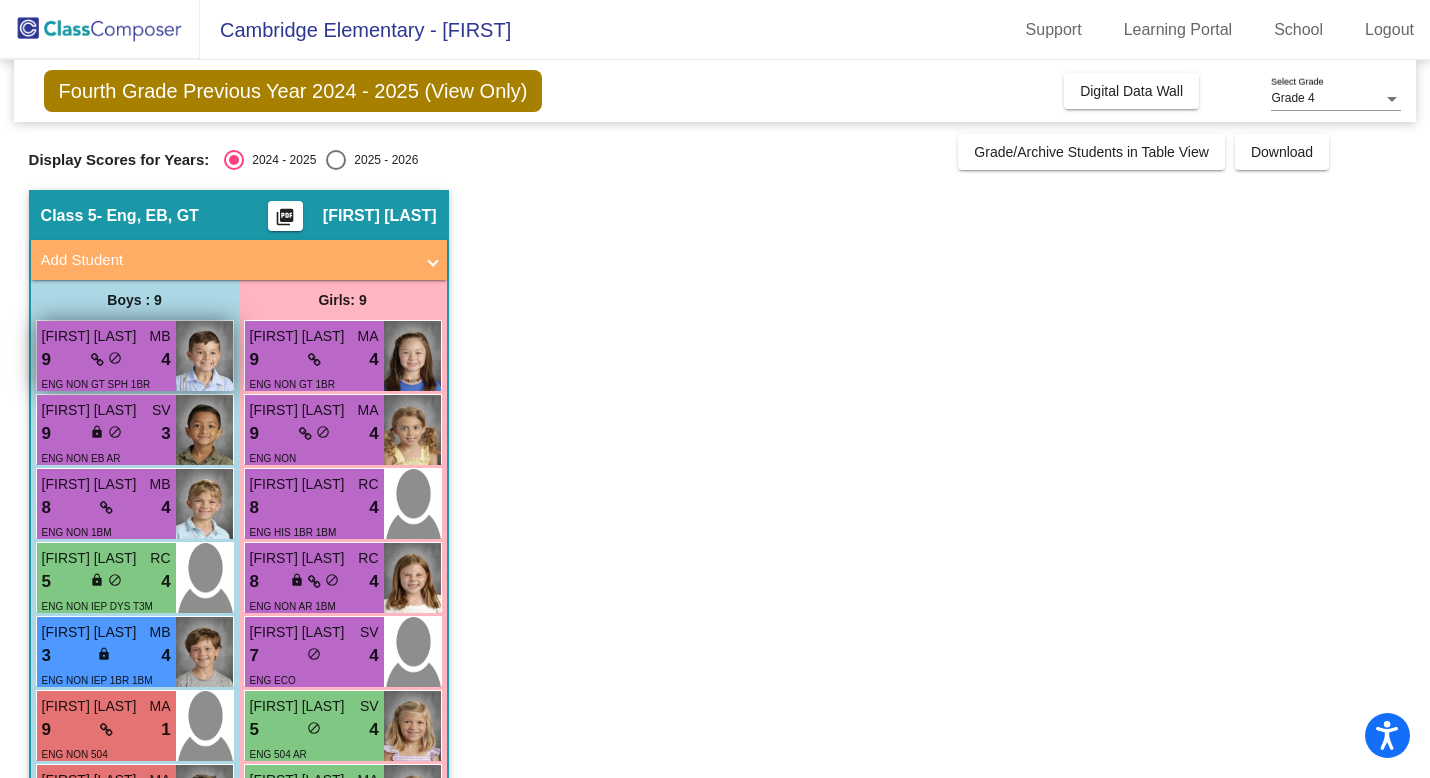 click on "ENG NON GT SPH 1BR" at bounding box center (96, 383) 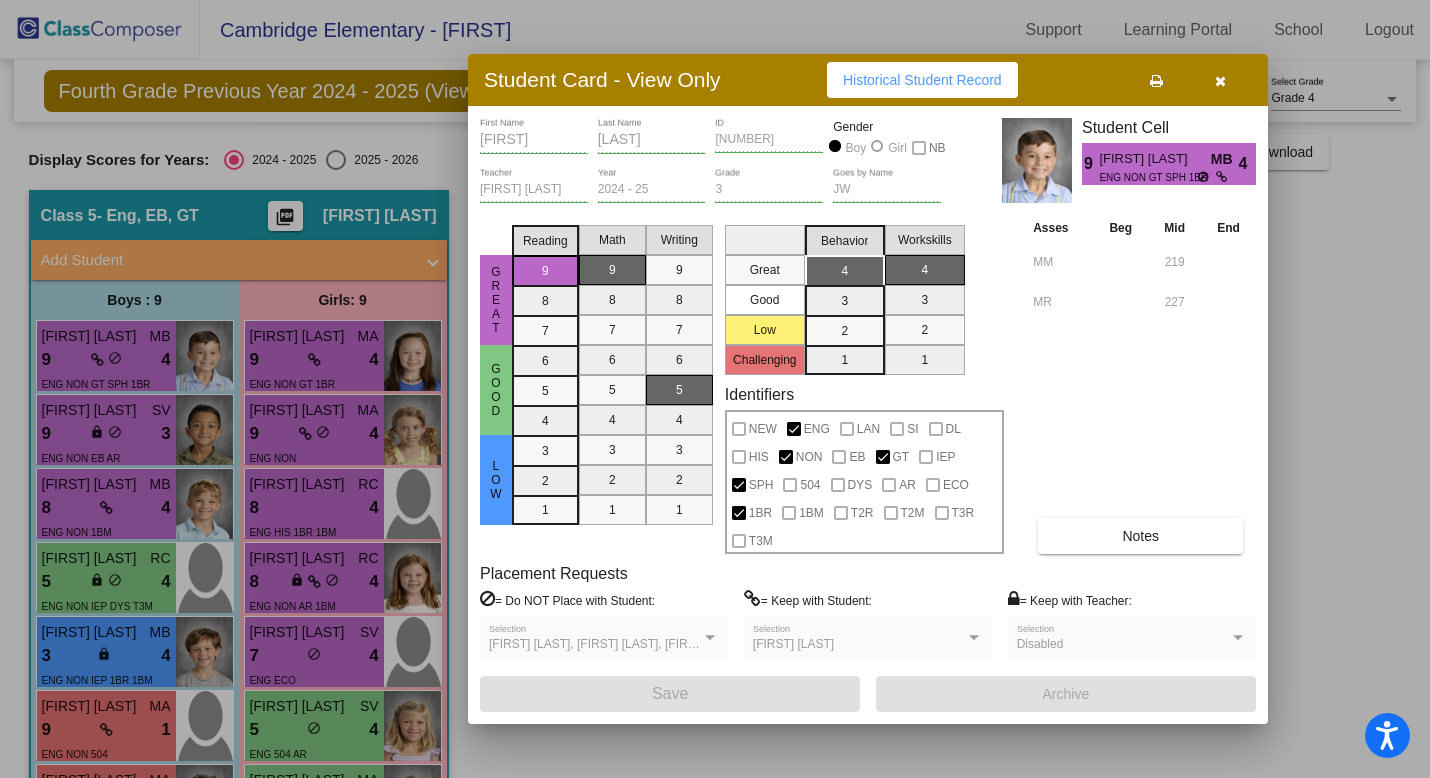 click at bounding box center (1156, 81) 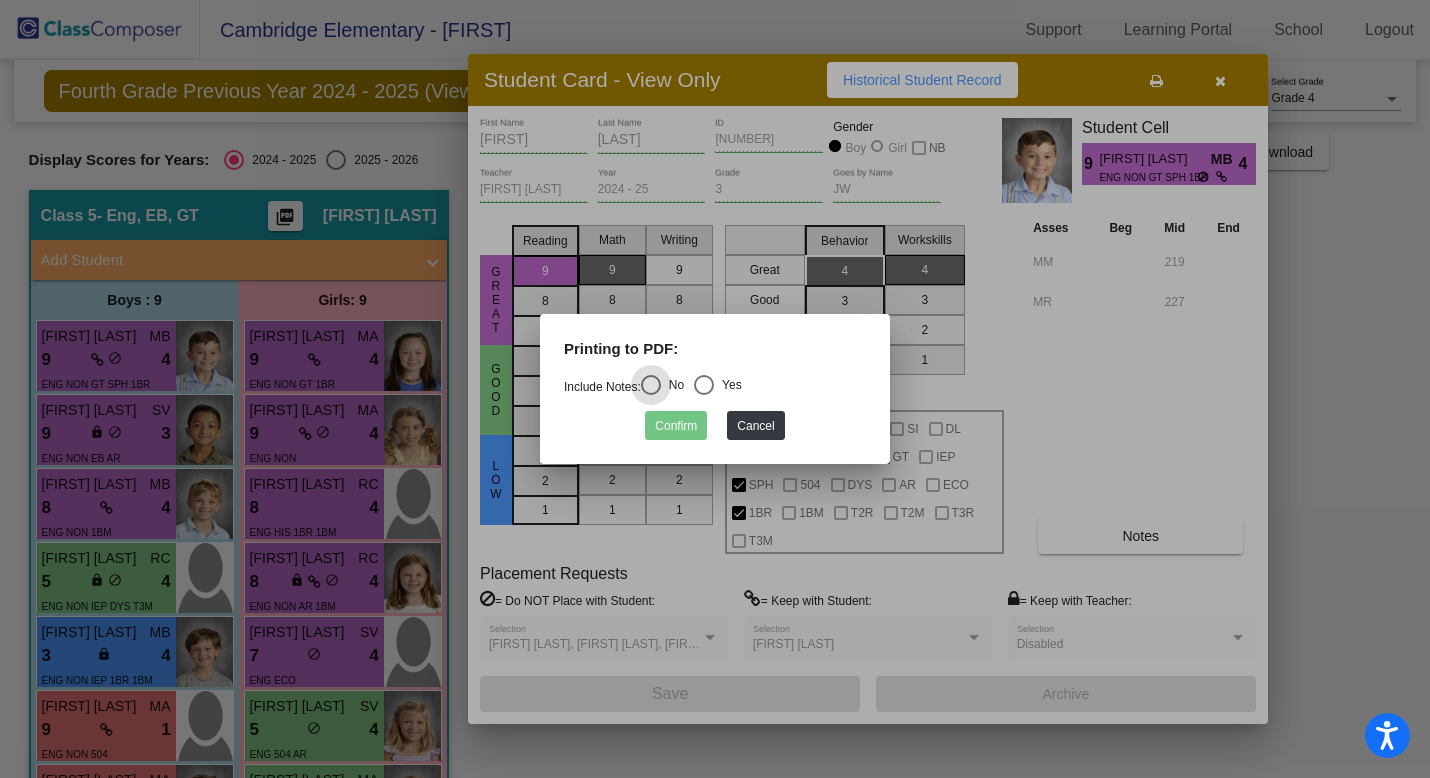 click at bounding box center (704, 385) 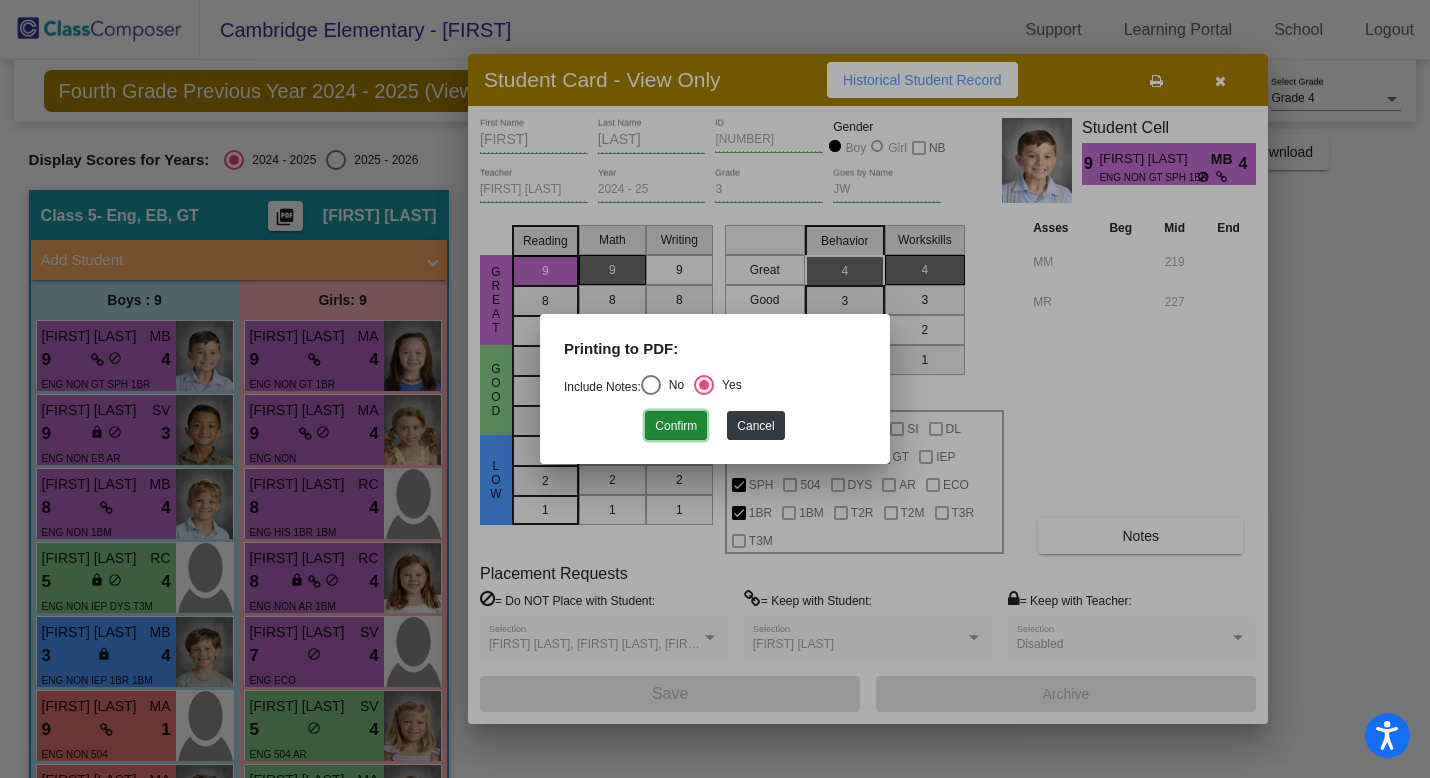 click on "Confirm" at bounding box center (676, 425) 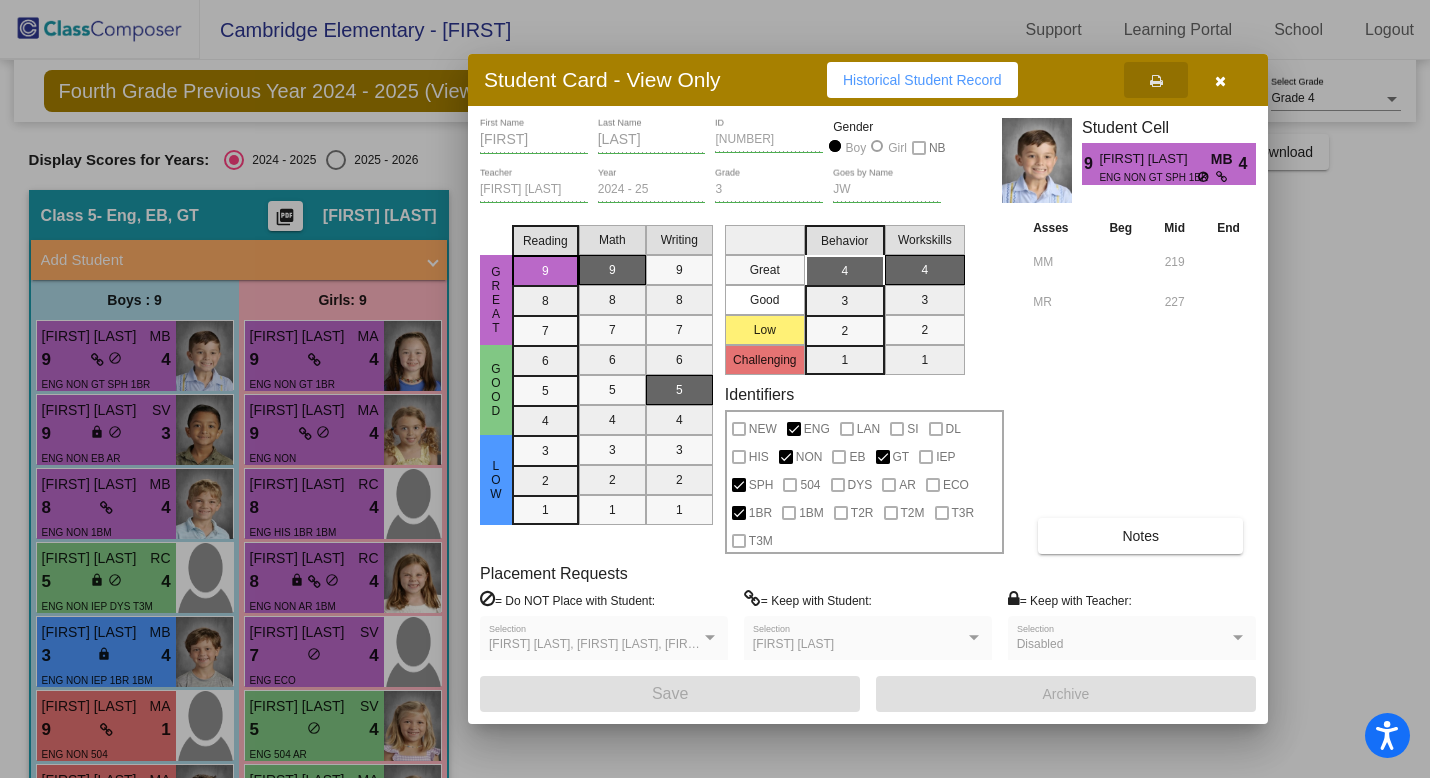 click at bounding box center [1220, 81] 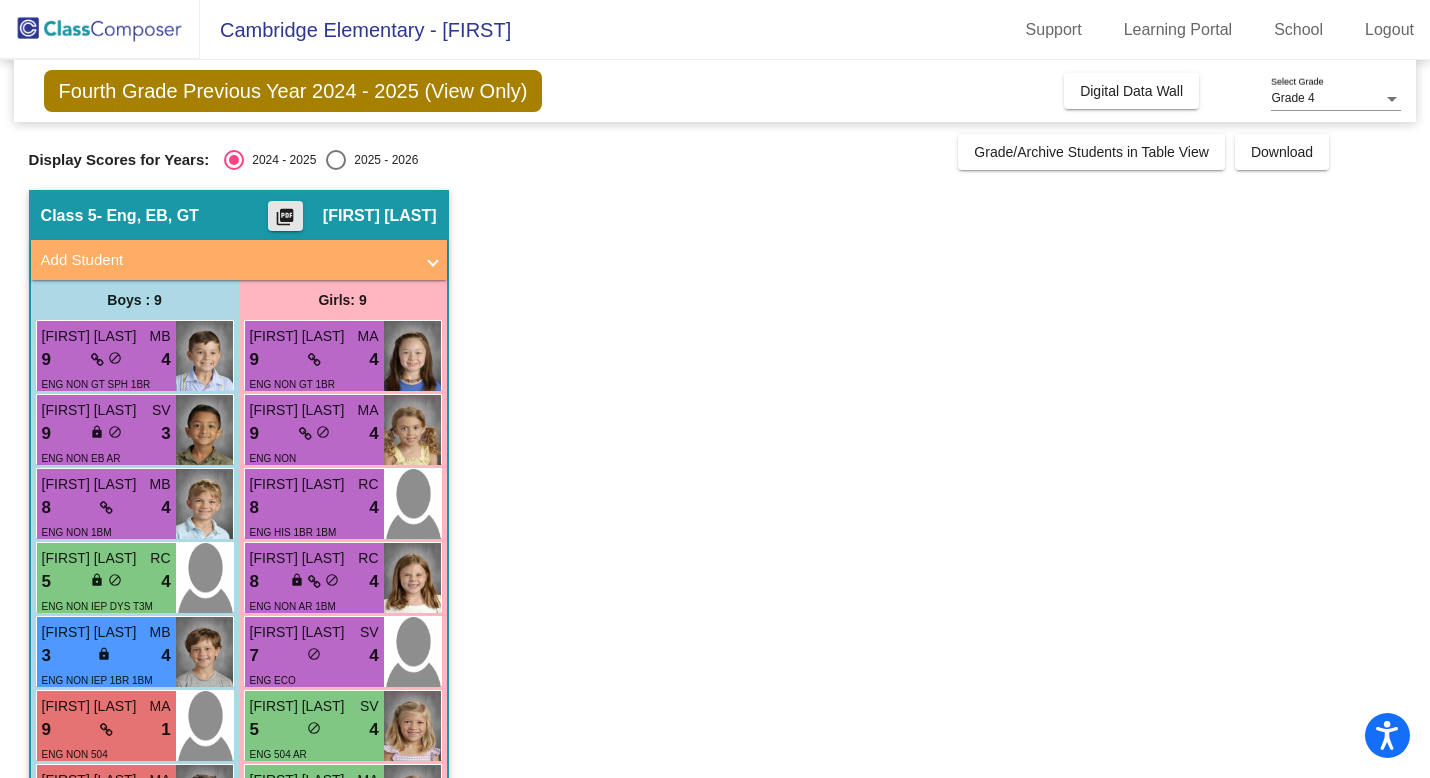 click on "picture_as_pdf" 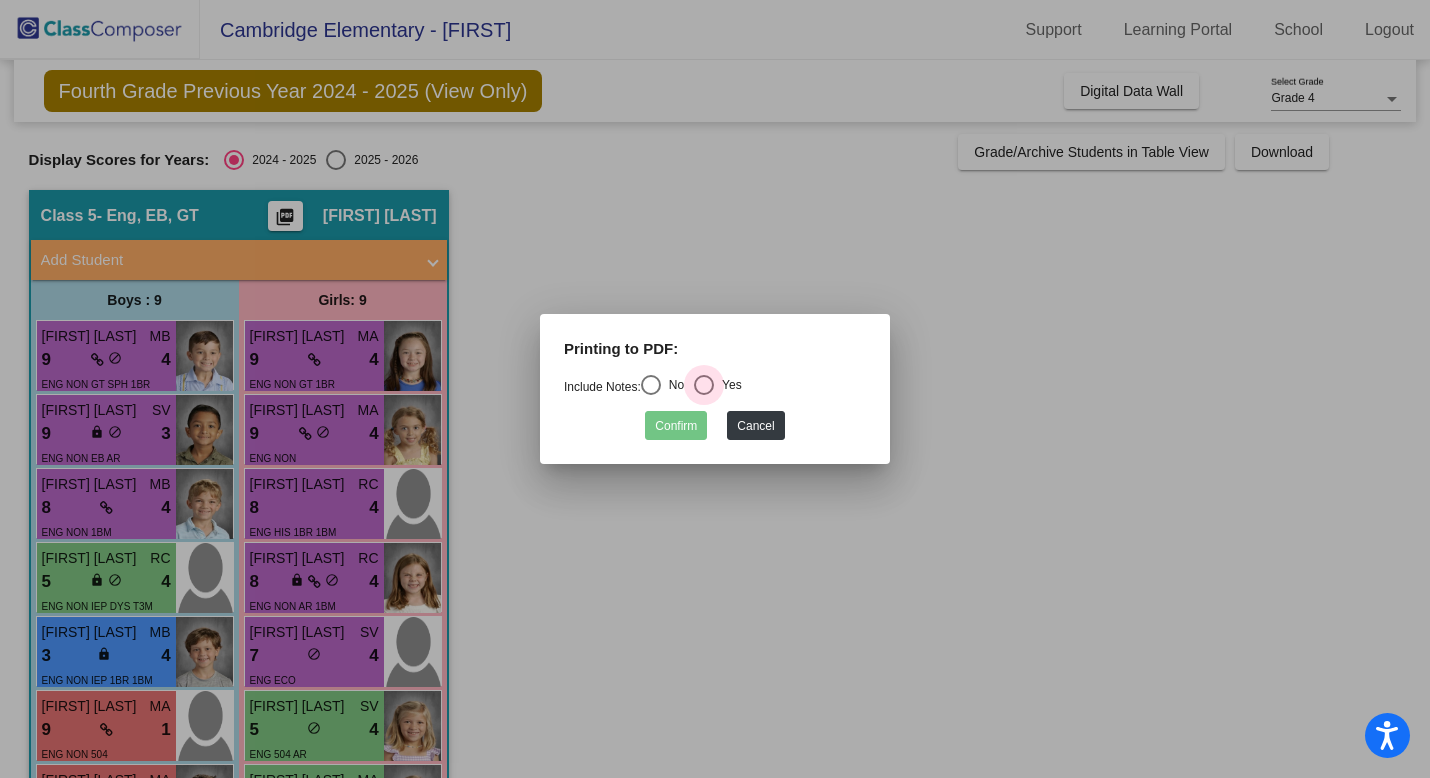 click at bounding box center (704, 385) 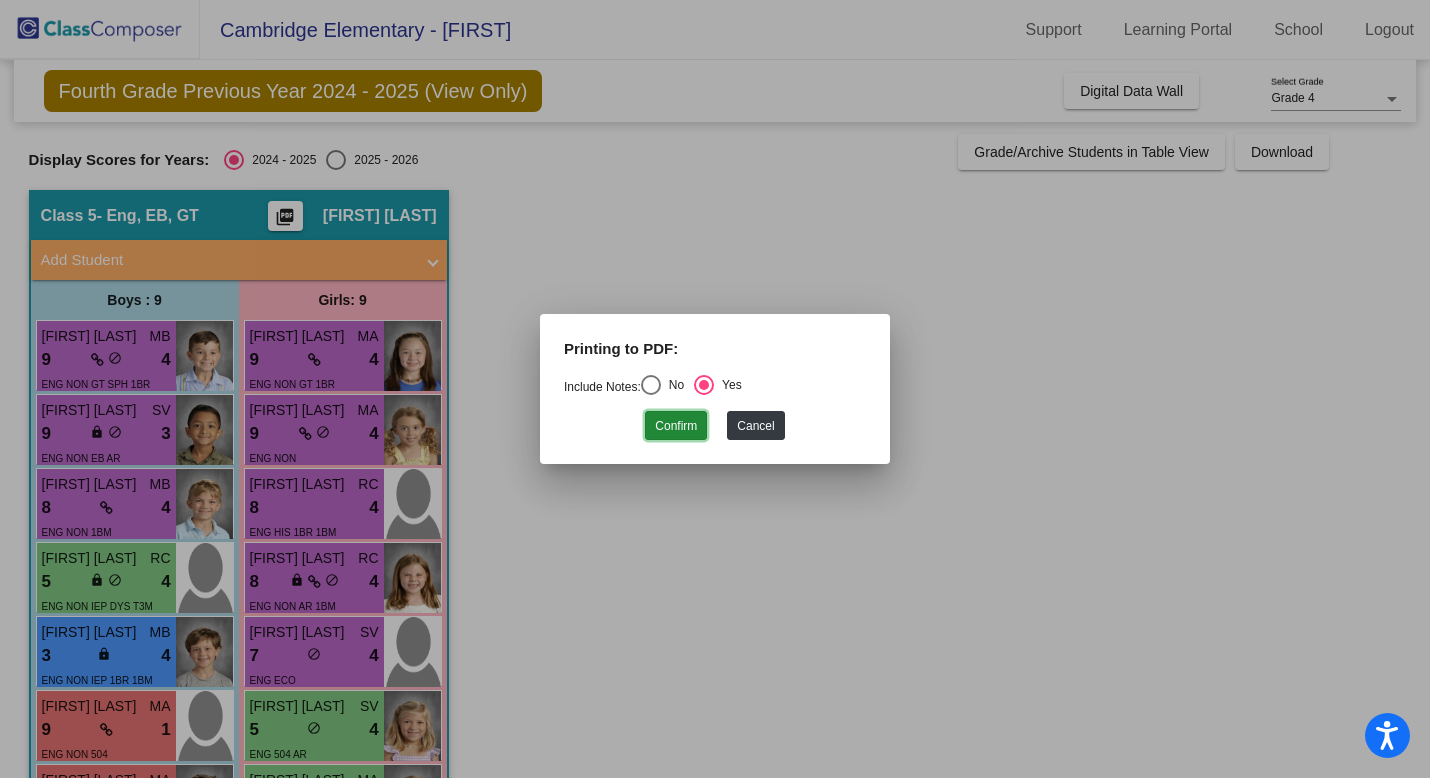click on "Confirm" at bounding box center (676, 425) 